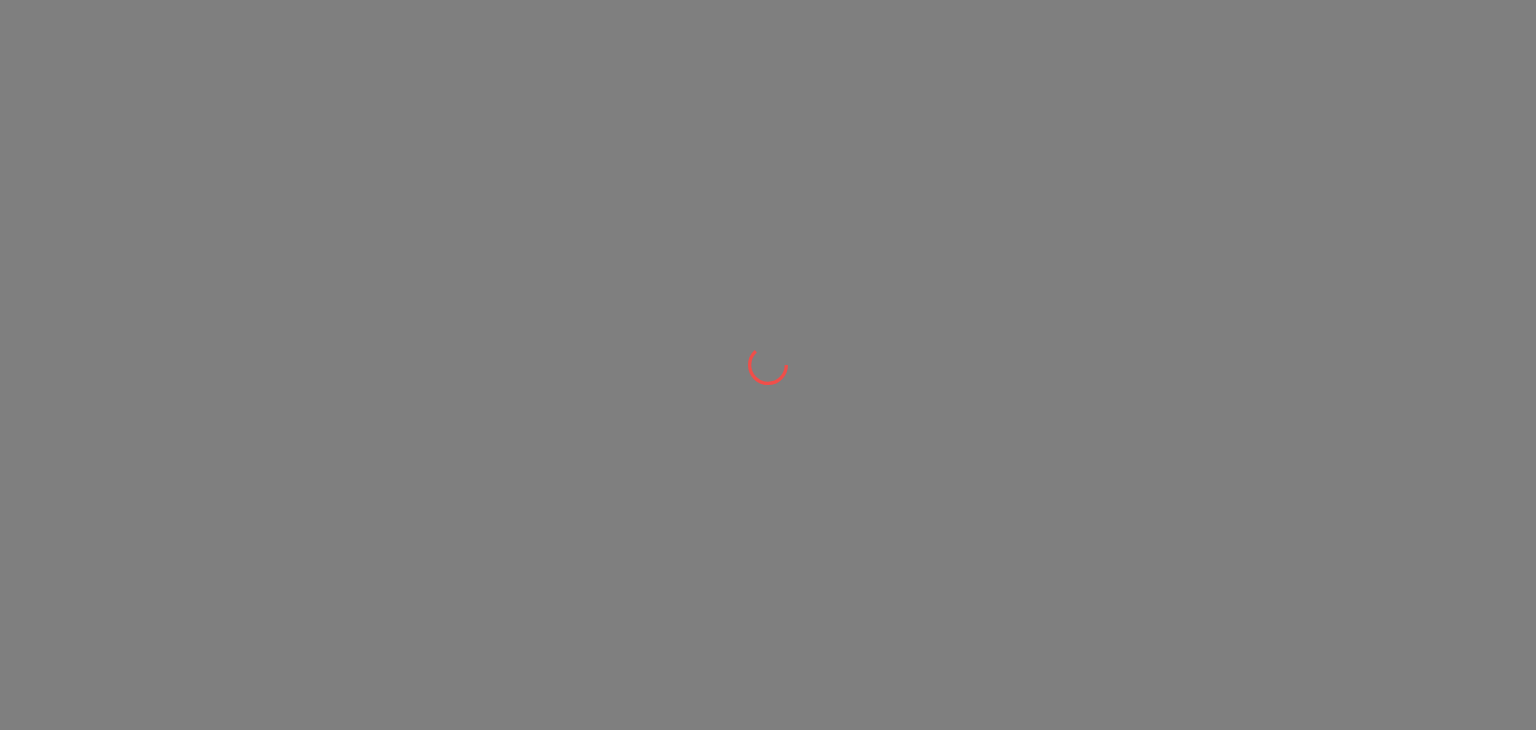 scroll, scrollTop: 0, scrollLeft: 0, axis: both 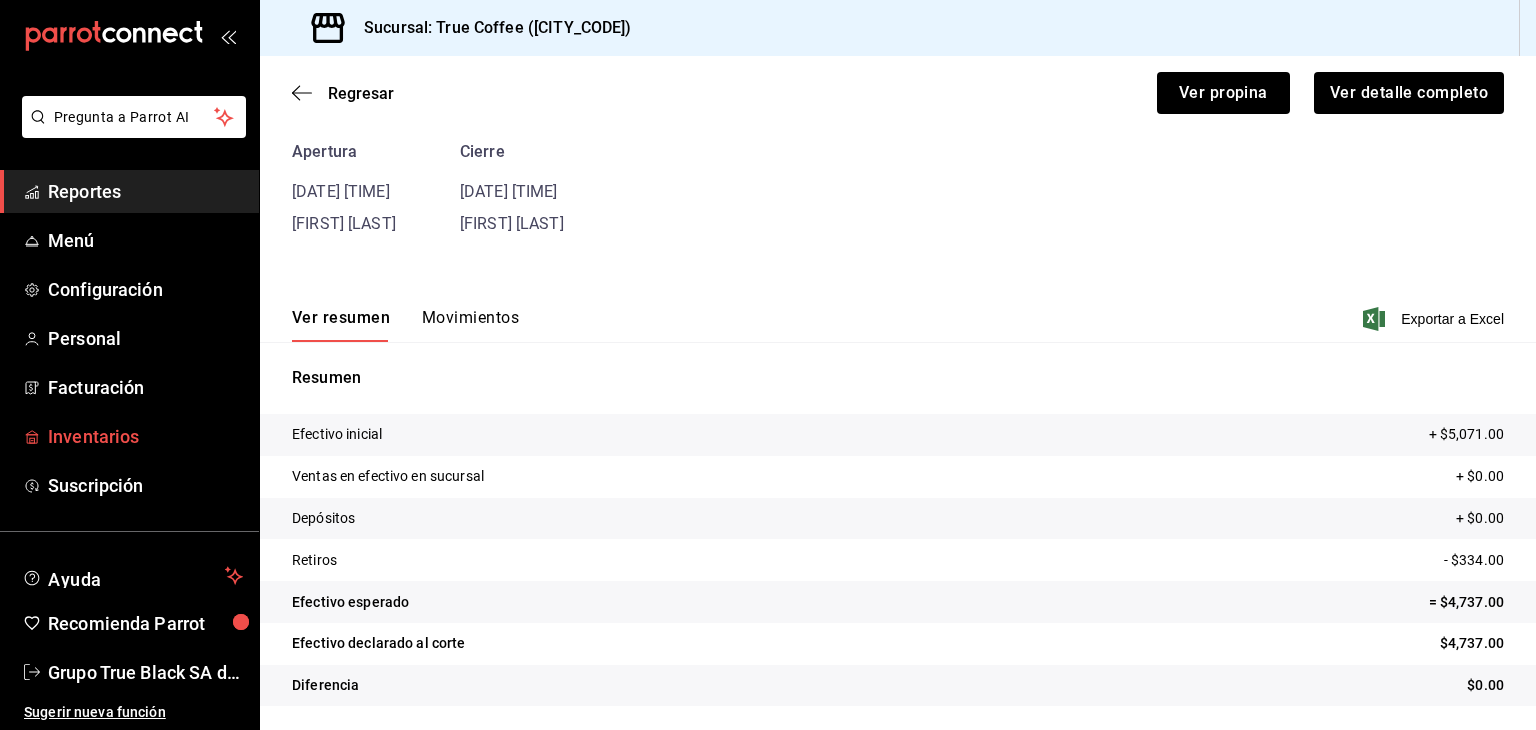click on "Inventarios" at bounding box center (145, 436) 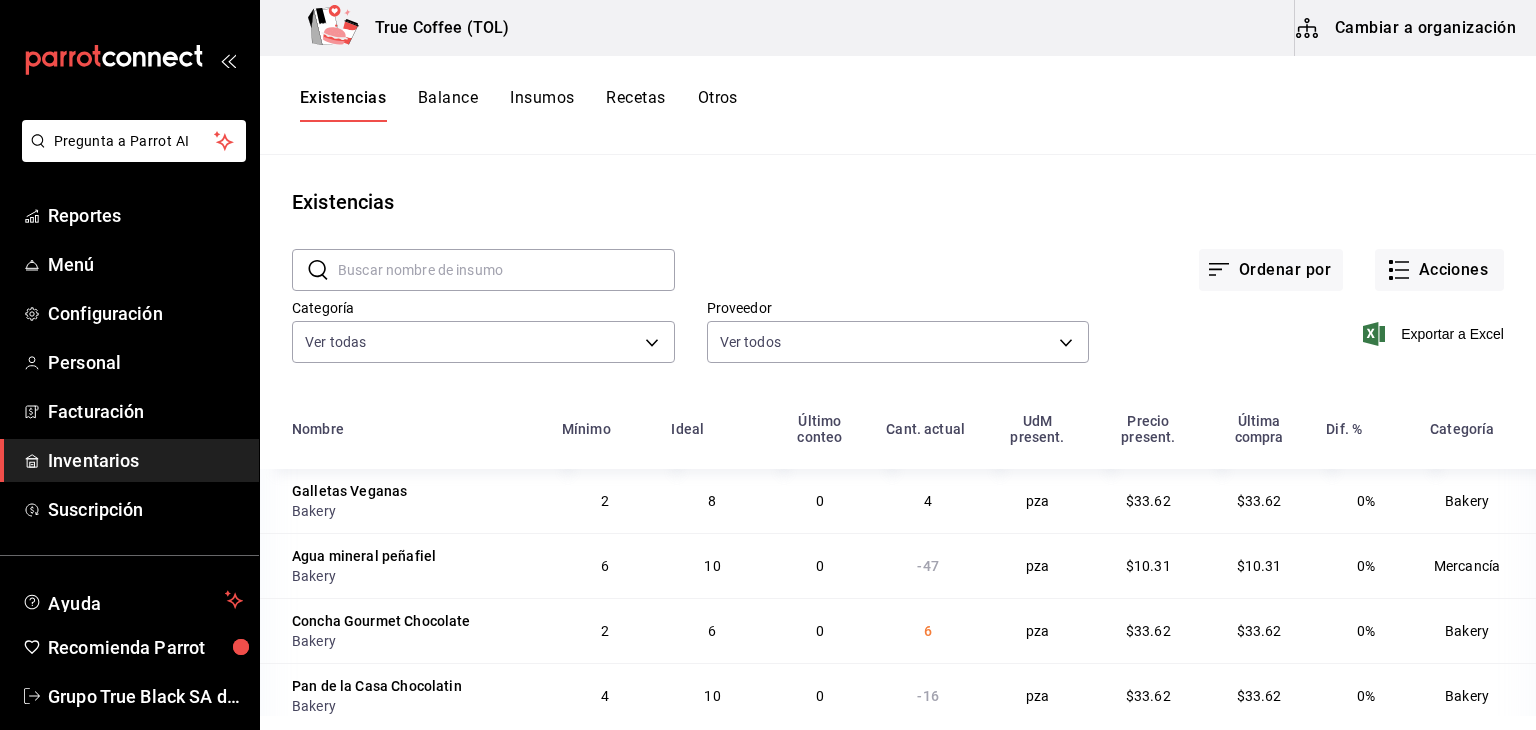 click at bounding box center (506, 270) 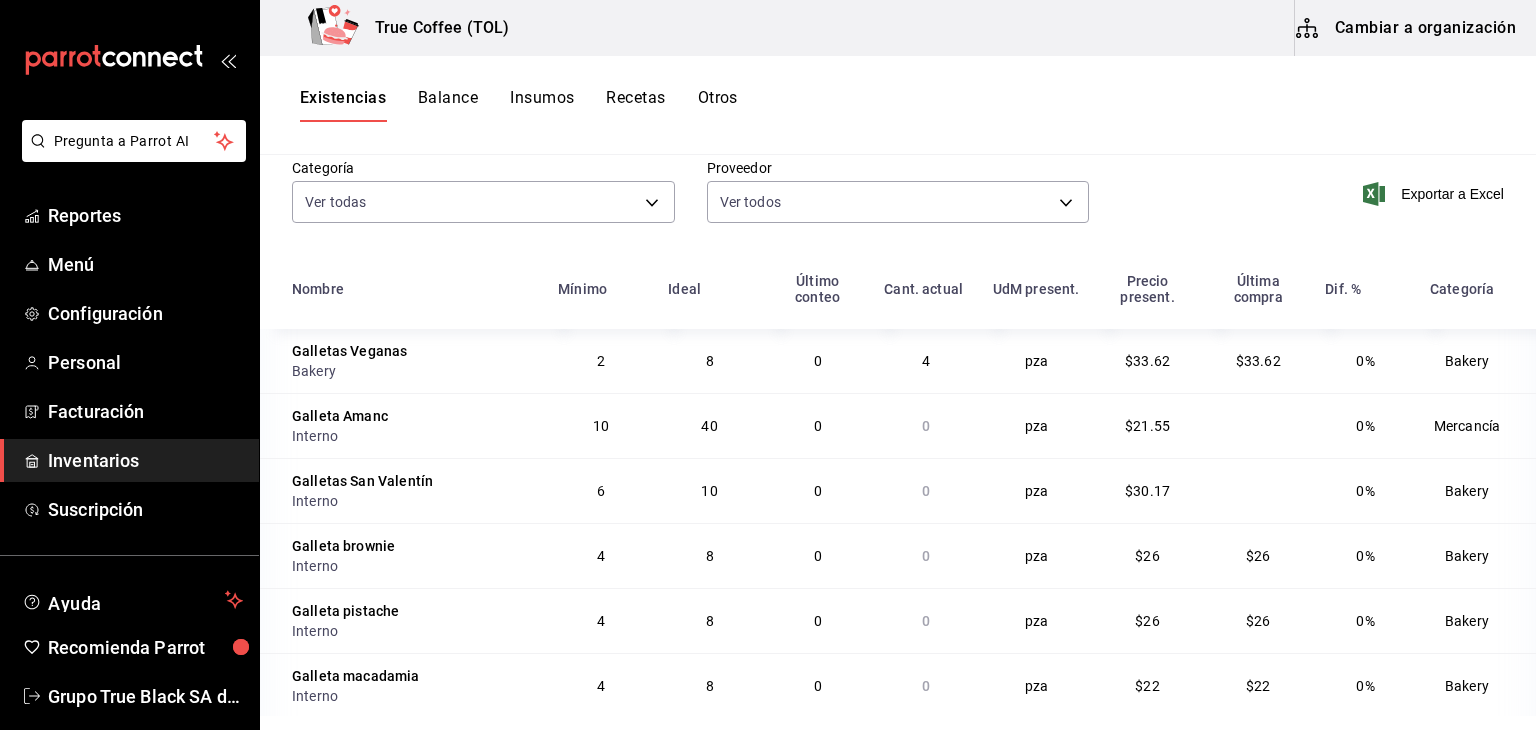 scroll, scrollTop: 216, scrollLeft: 0, axis: vertical 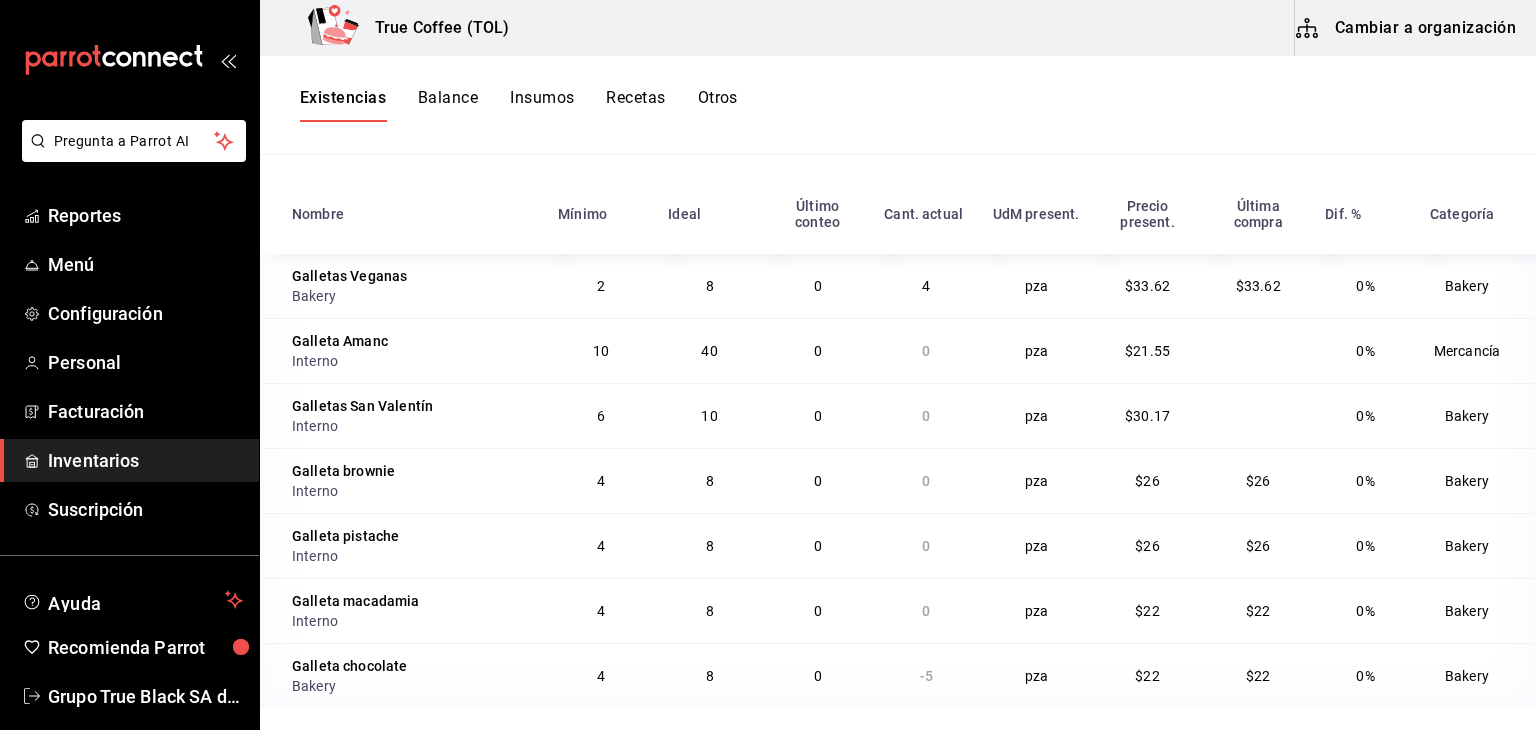 type on "galleta" 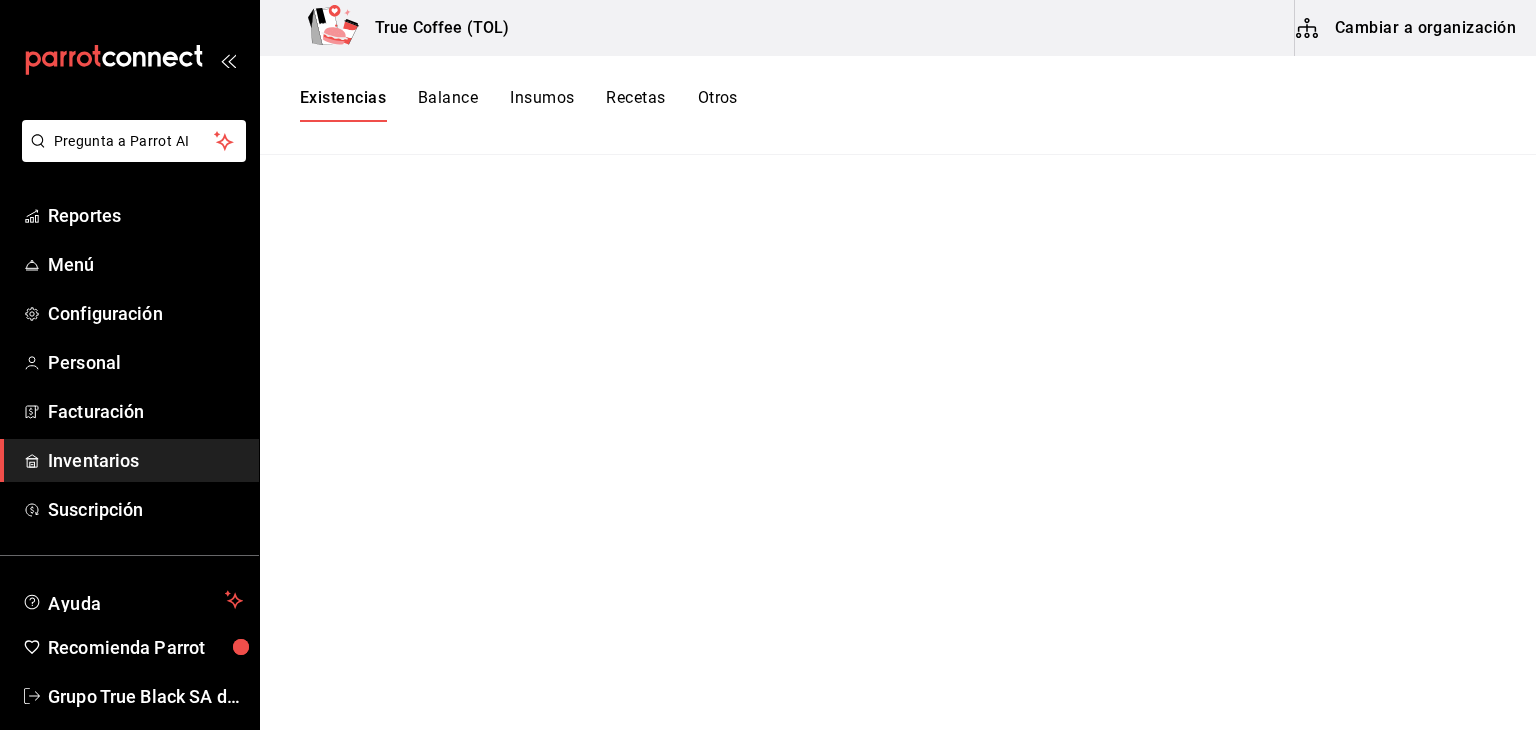 scroll, scrollTop: 0, scrollLeft: 0, axis: both 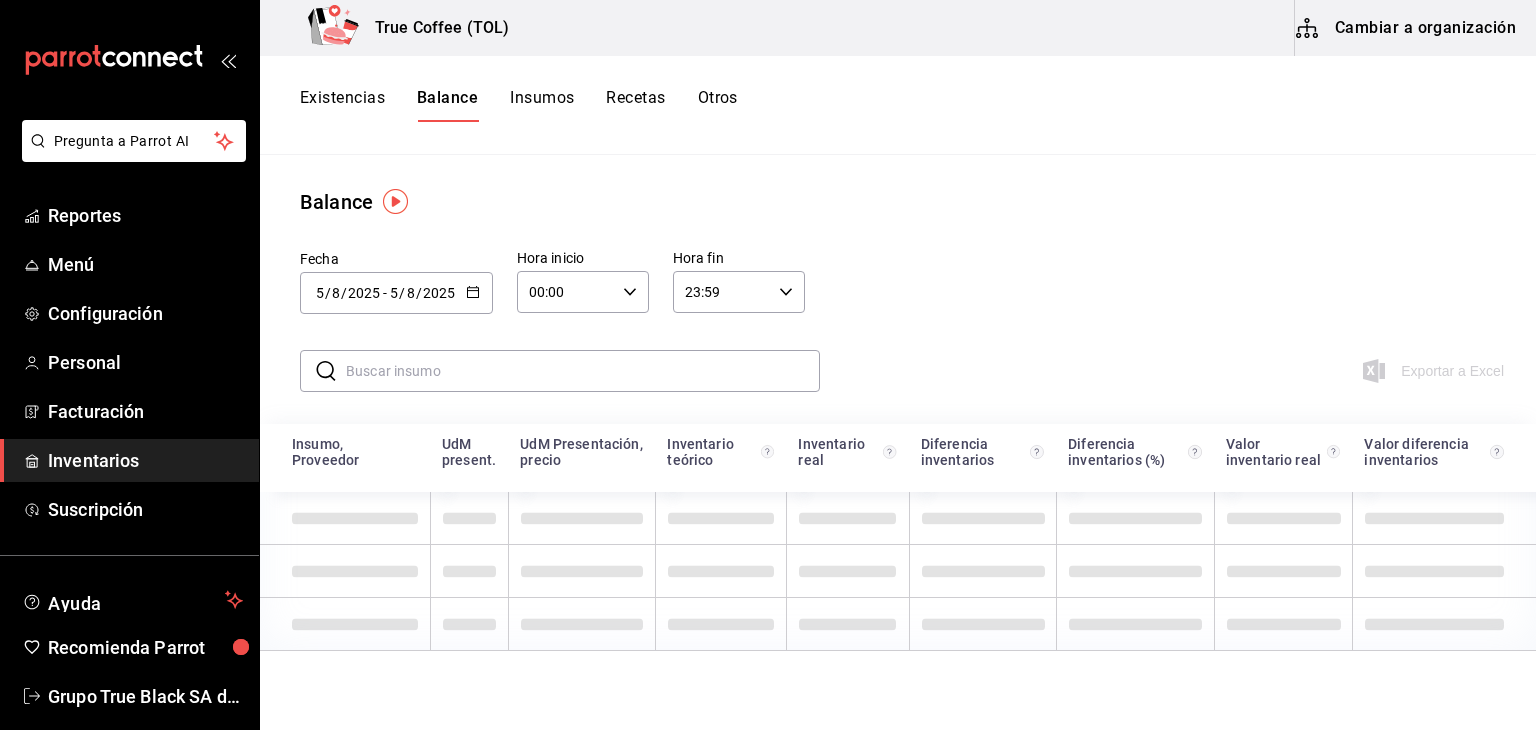 click on "Existencias Balance Insumos Recetas Otros" at bounding box center (519, 105) 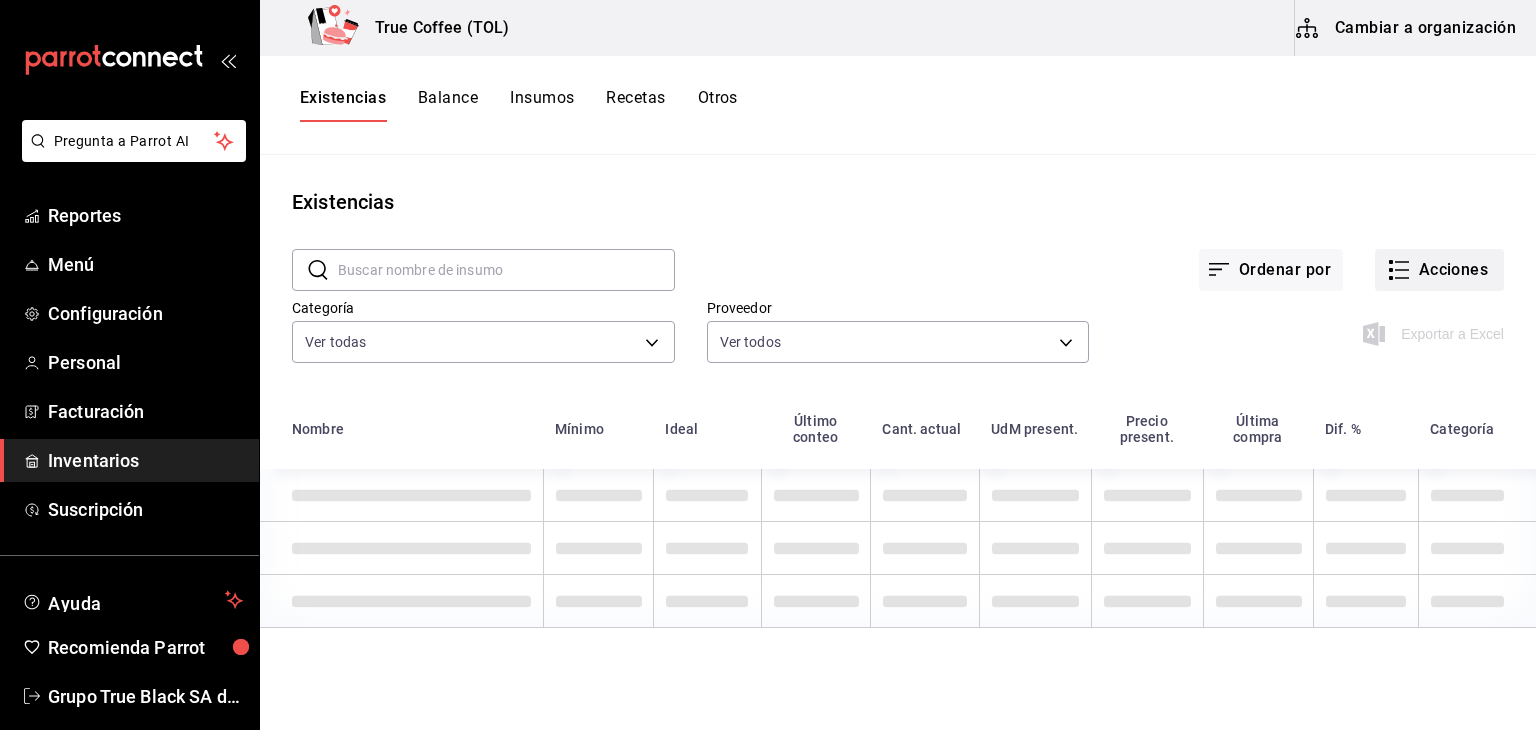 click 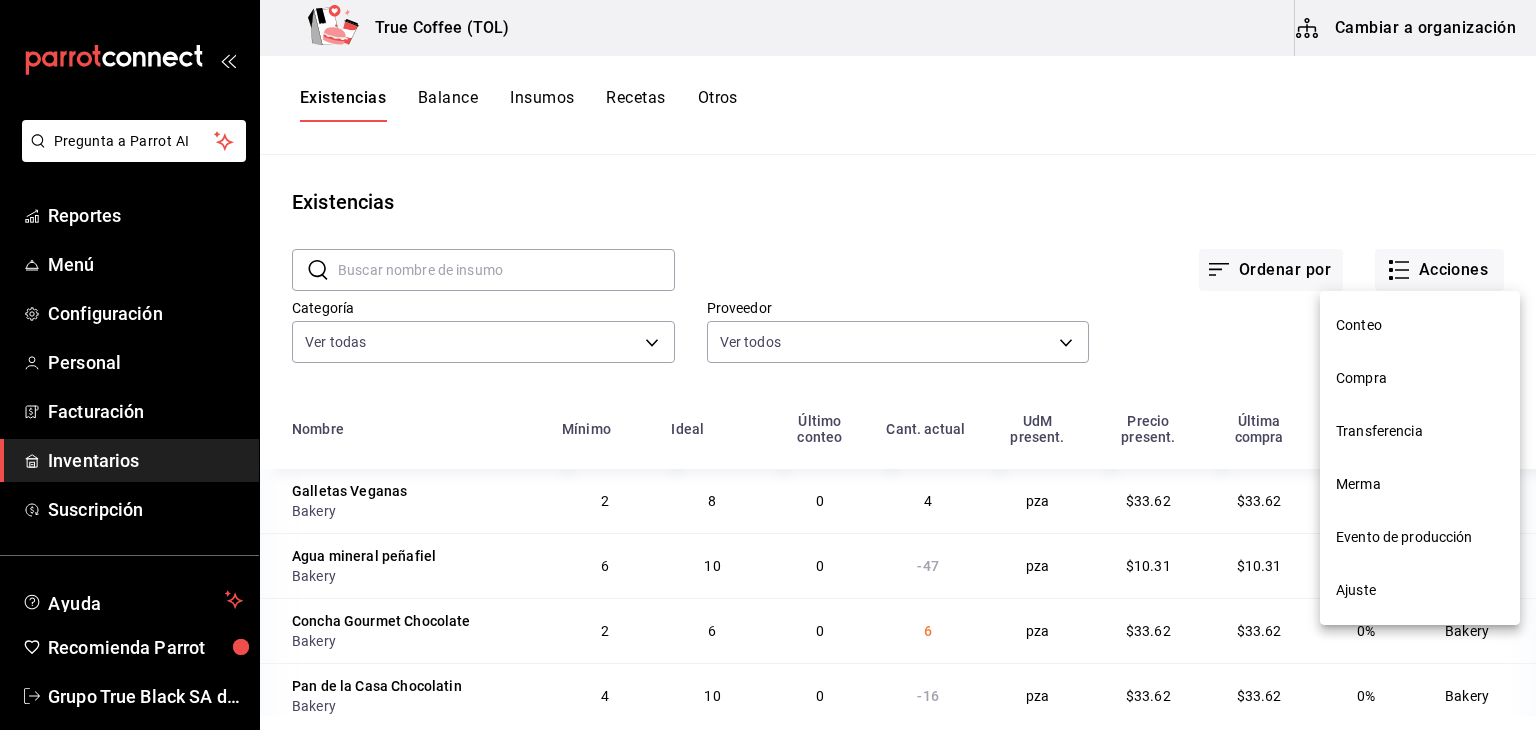 click on "Compra" at bounding box center (1420, 378) 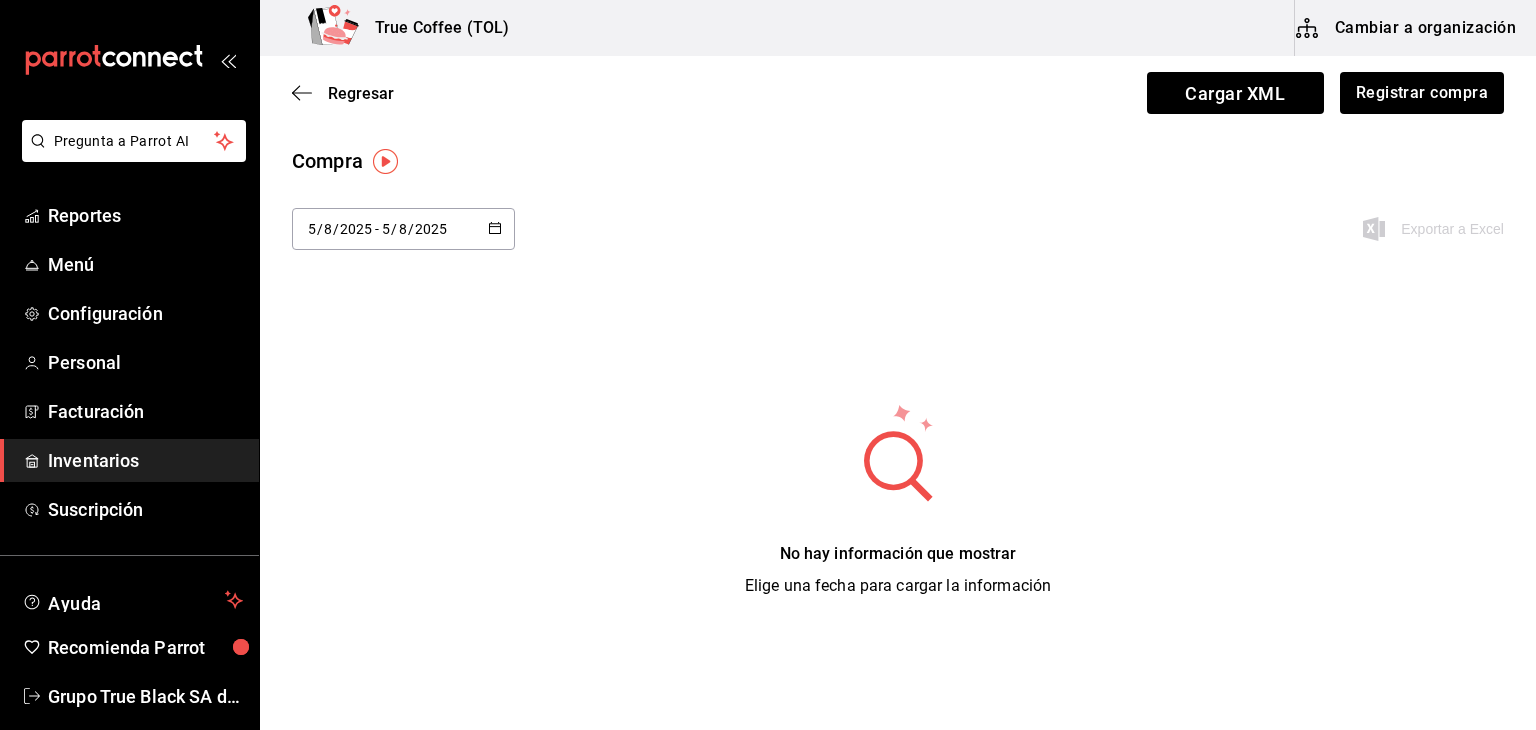 click on "2025-08-05 5 / 8 / 2025 - 2025-08-05 5 / 8 / 2025" at bounding box center (403, 229) 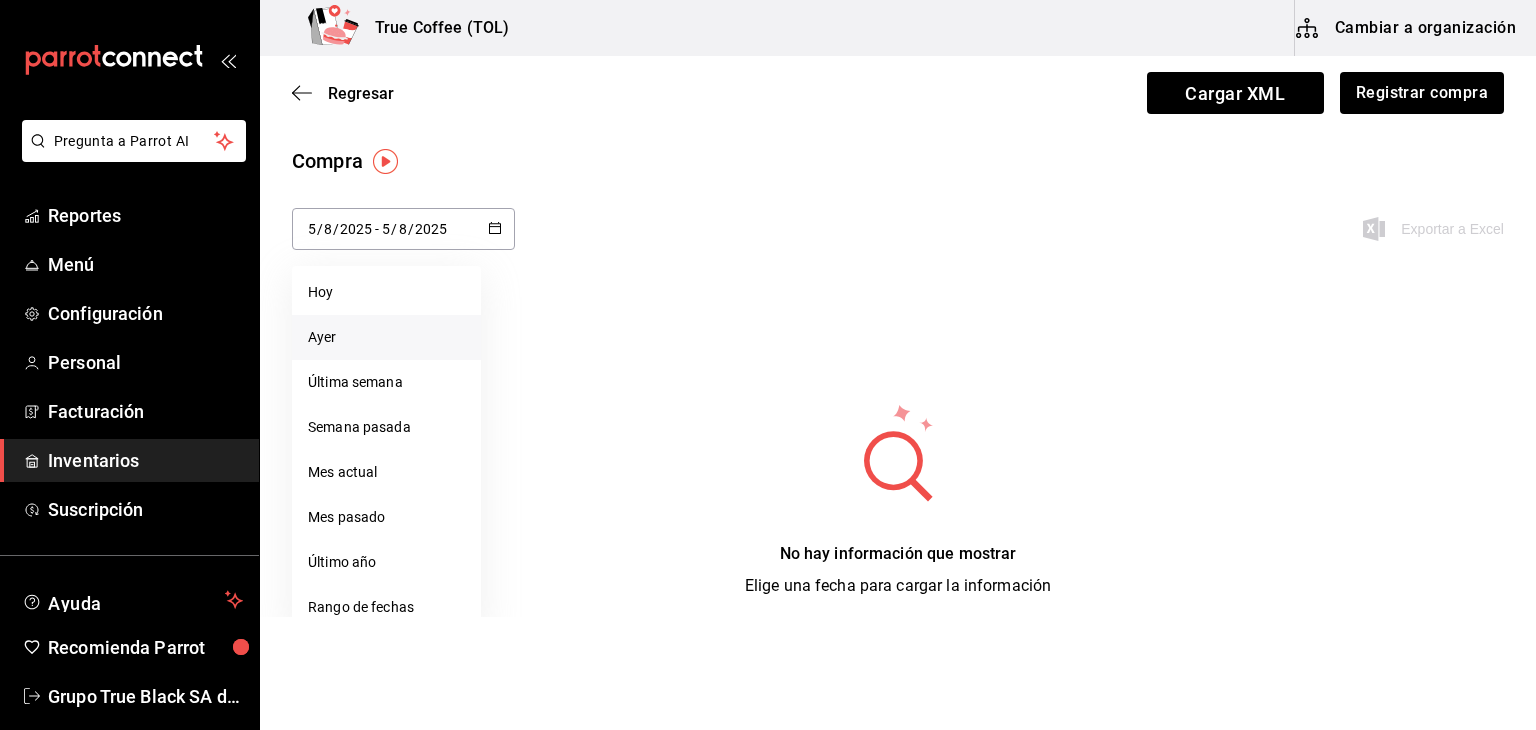 click on "Ayer" at bounding box center [386, 337] 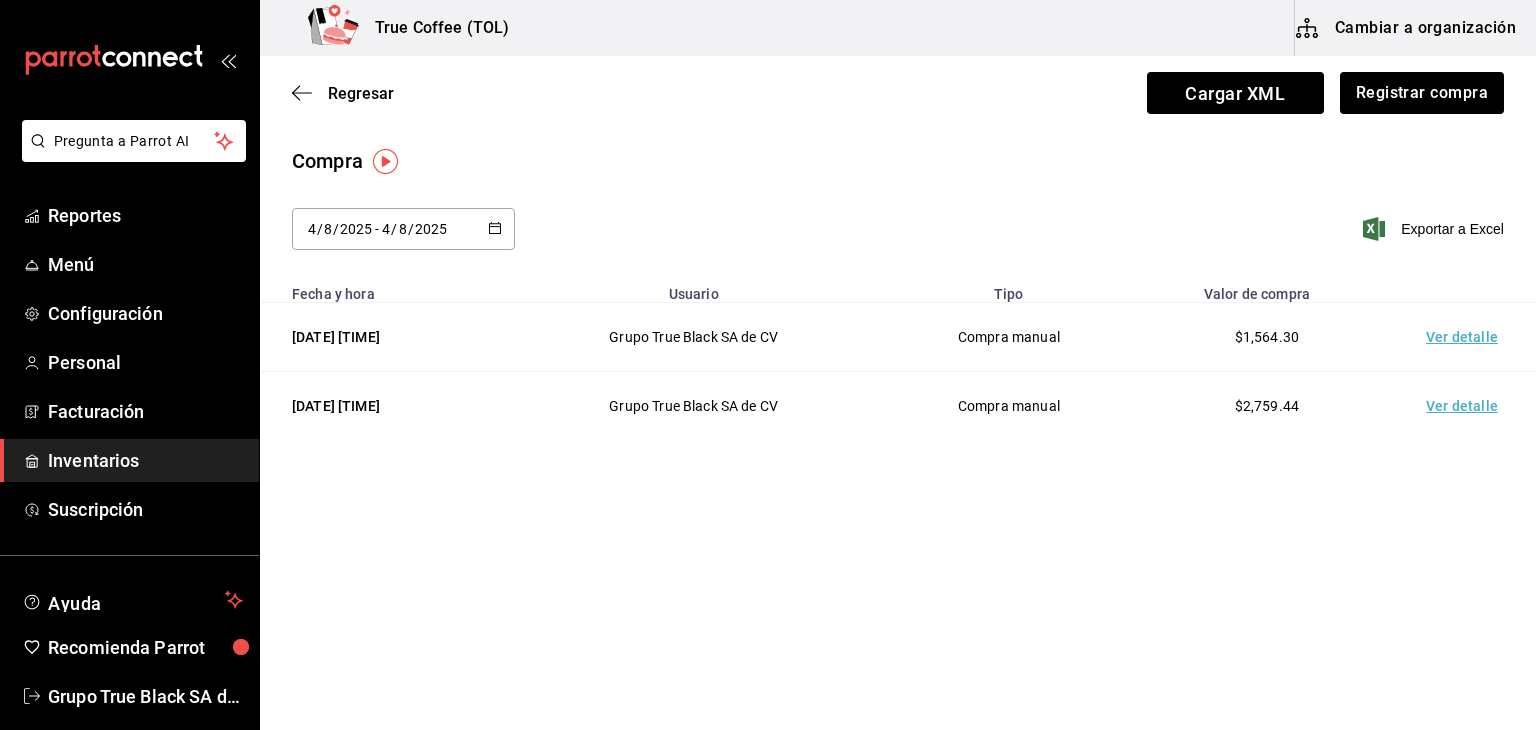 click on "Ver detalle" at bounding box center [1466, 337] 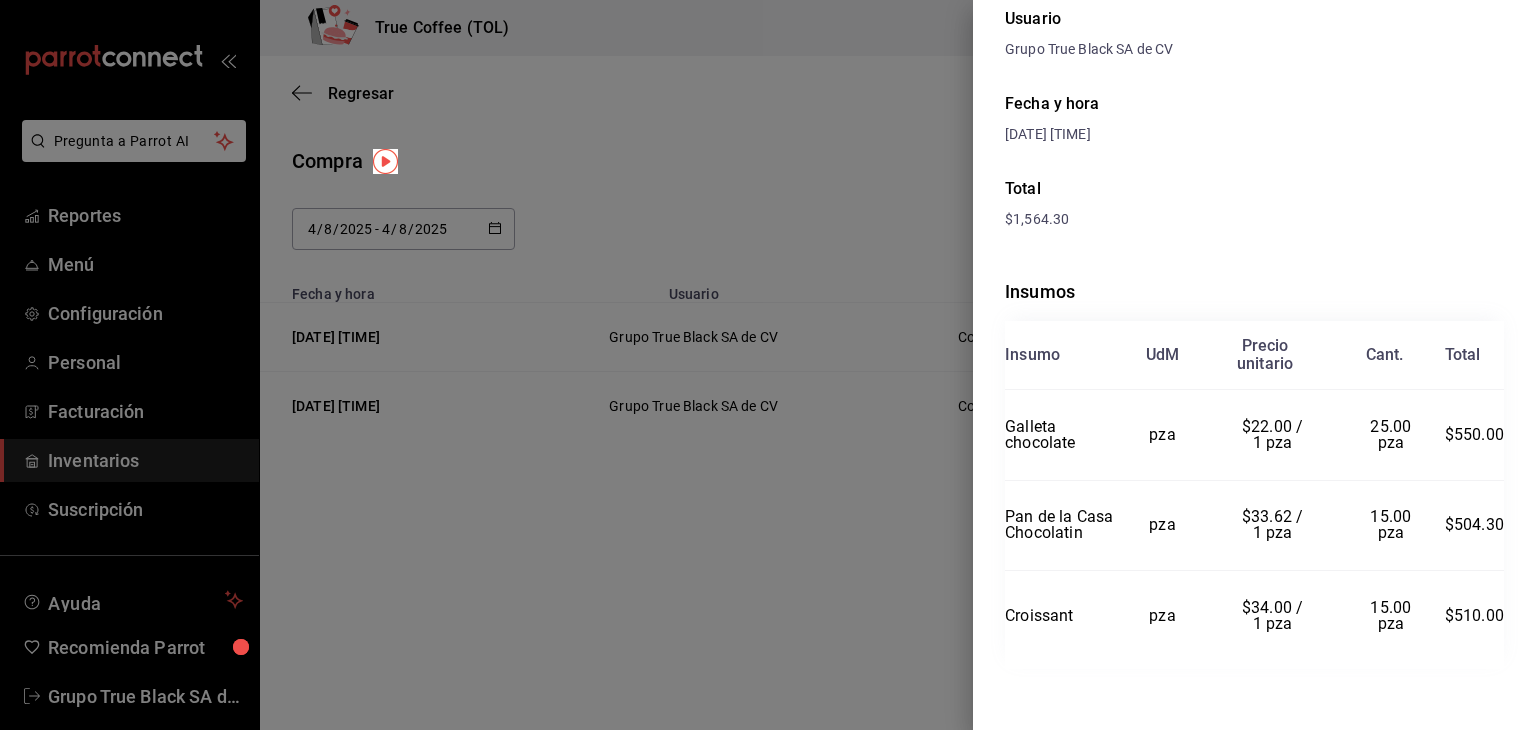scroll, scrollTop: 200, scrollLeft: 0, axis: vertical 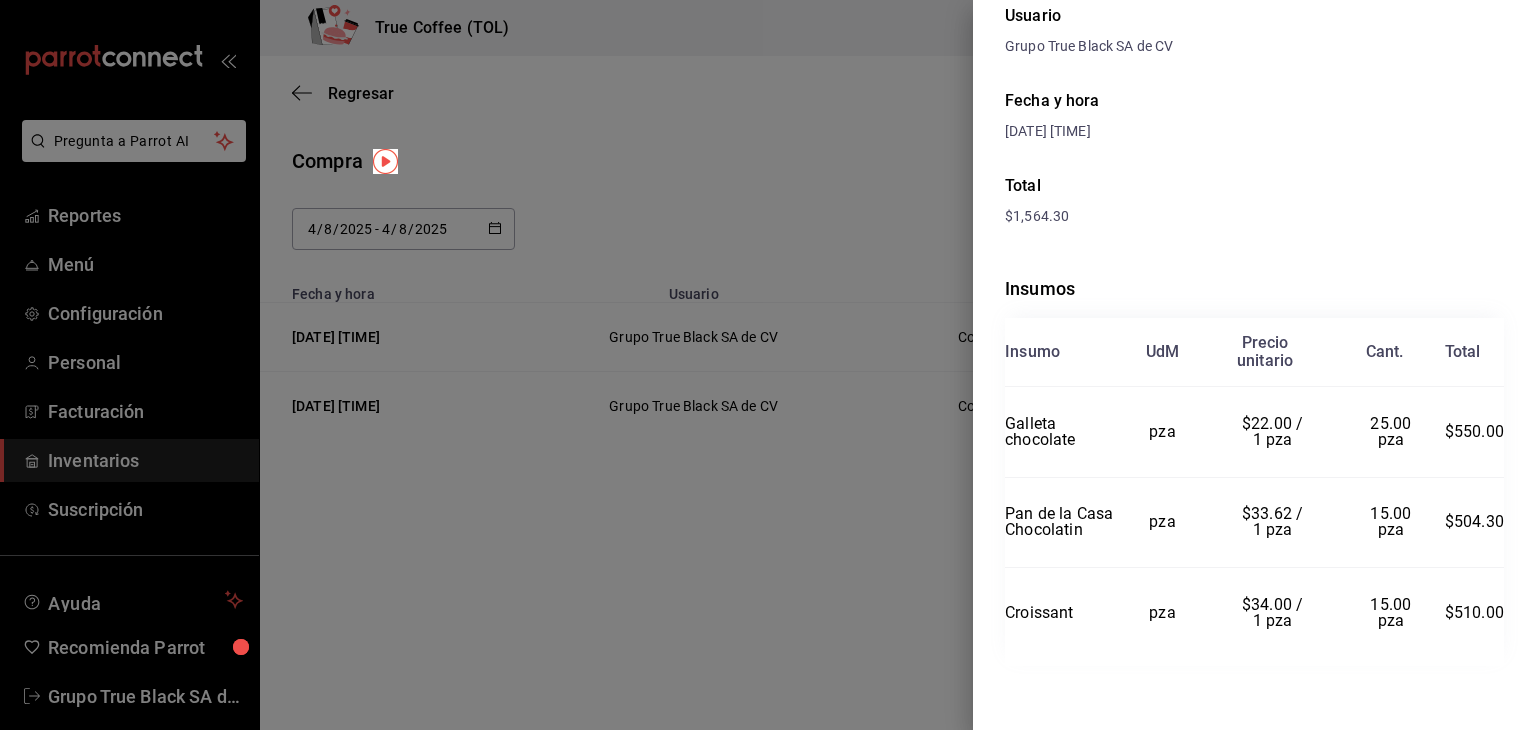 click at bounding box center (768, 365) 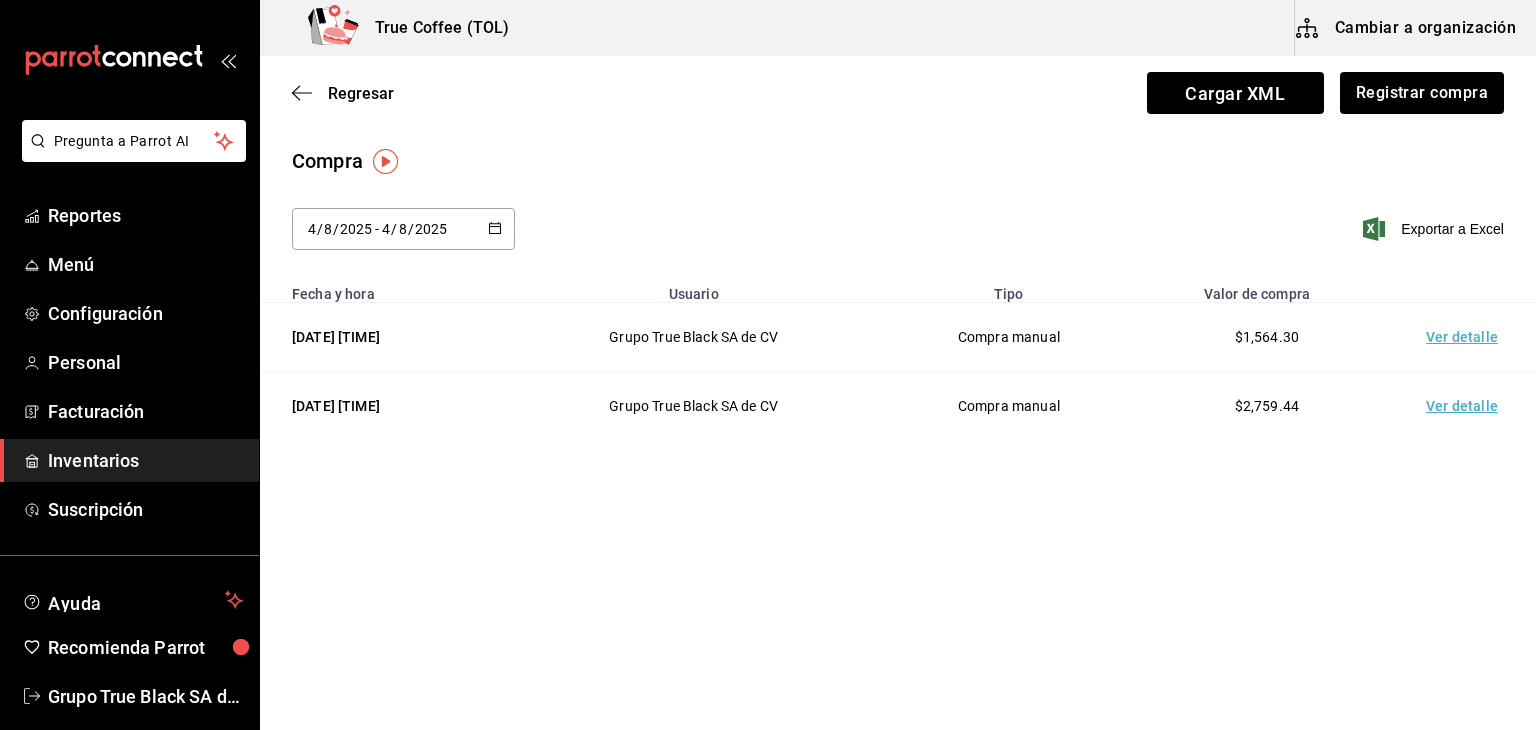 click on "Ver detalle" at bounding box center [1466, 337] 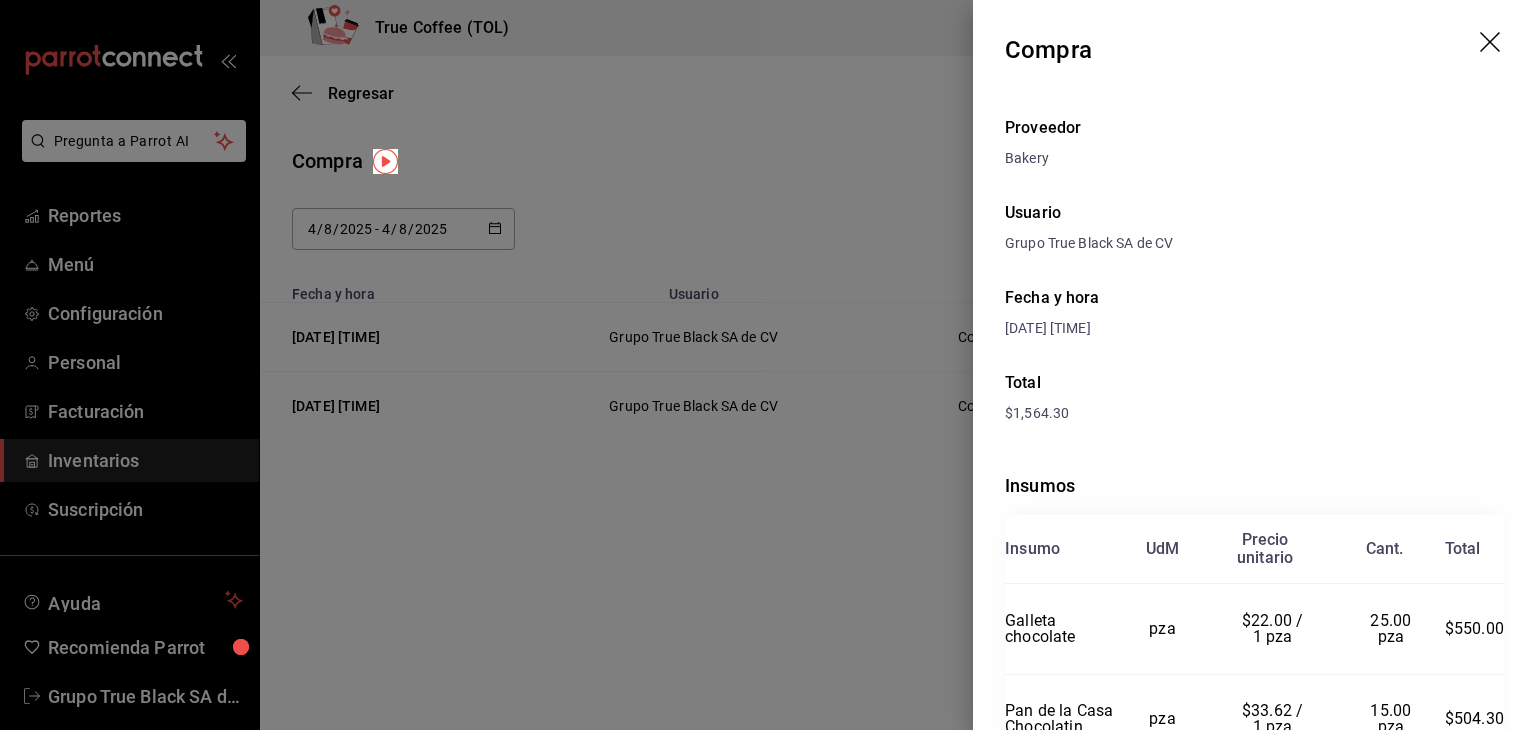 drag, startPoint x: 655, startPoint y: 409, endPoint x: 818, endPoint y: 395, distance: 163.60013 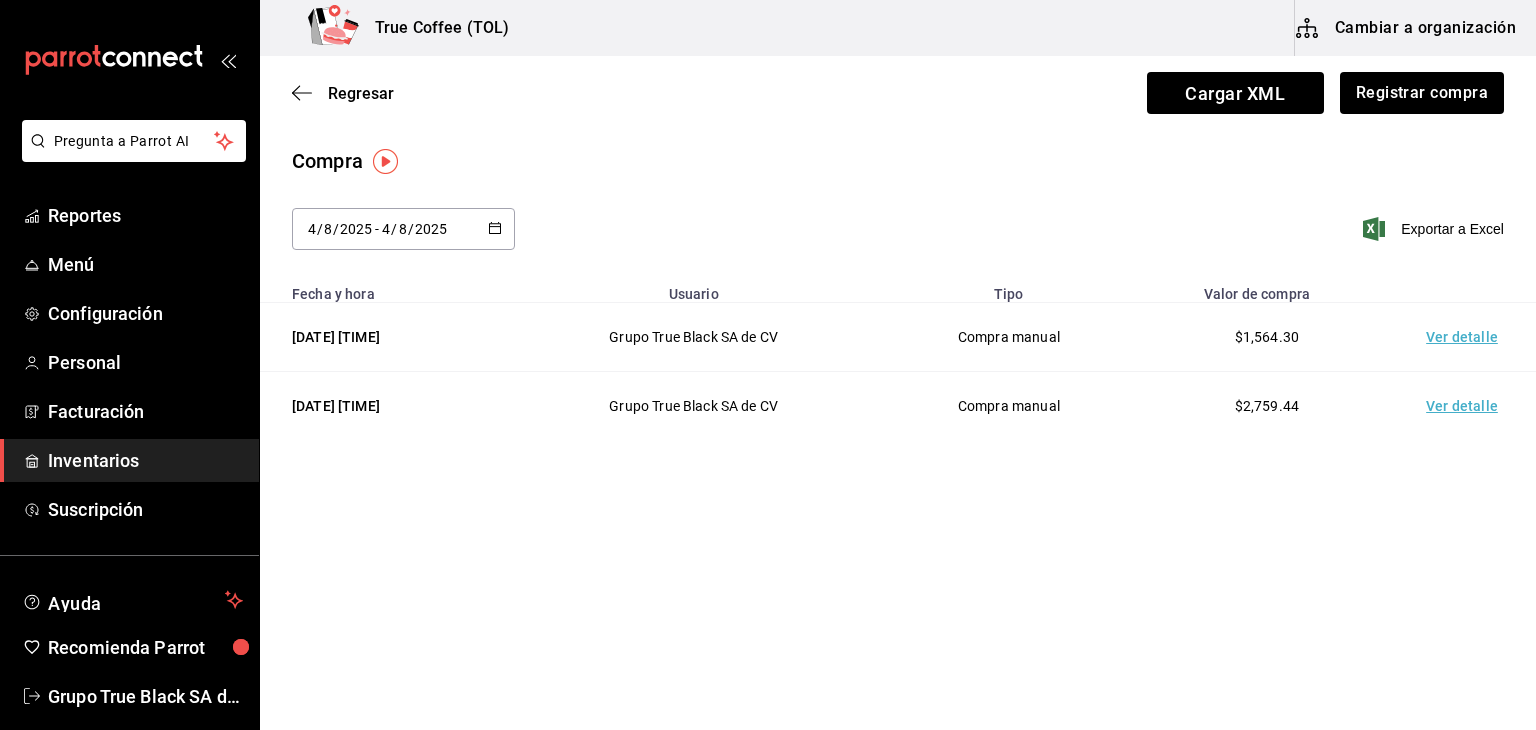 click on "Ver detalle" at bounding box center (1466, 406) 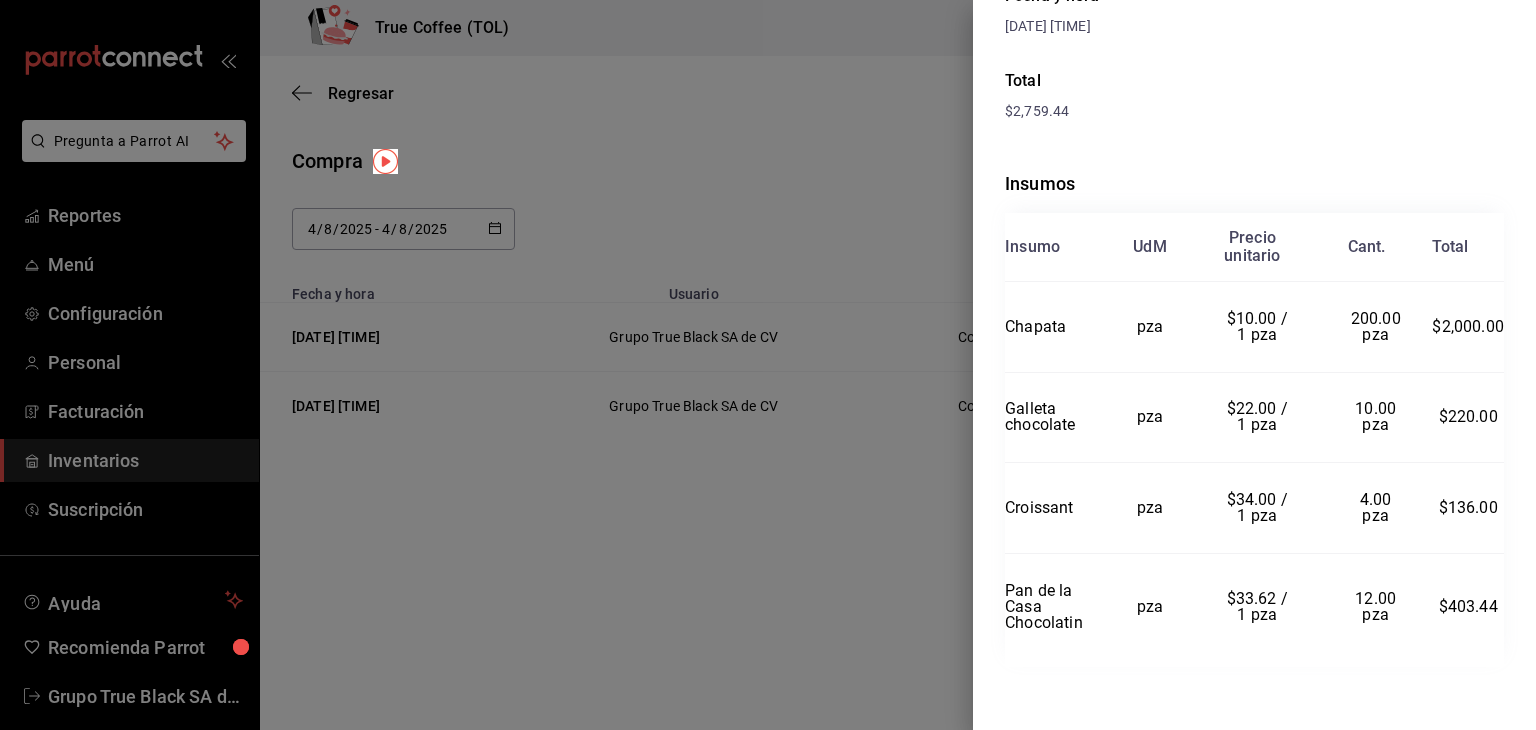 scroll, scrollTop: 303, scrollLeft: 0, axis: vertical 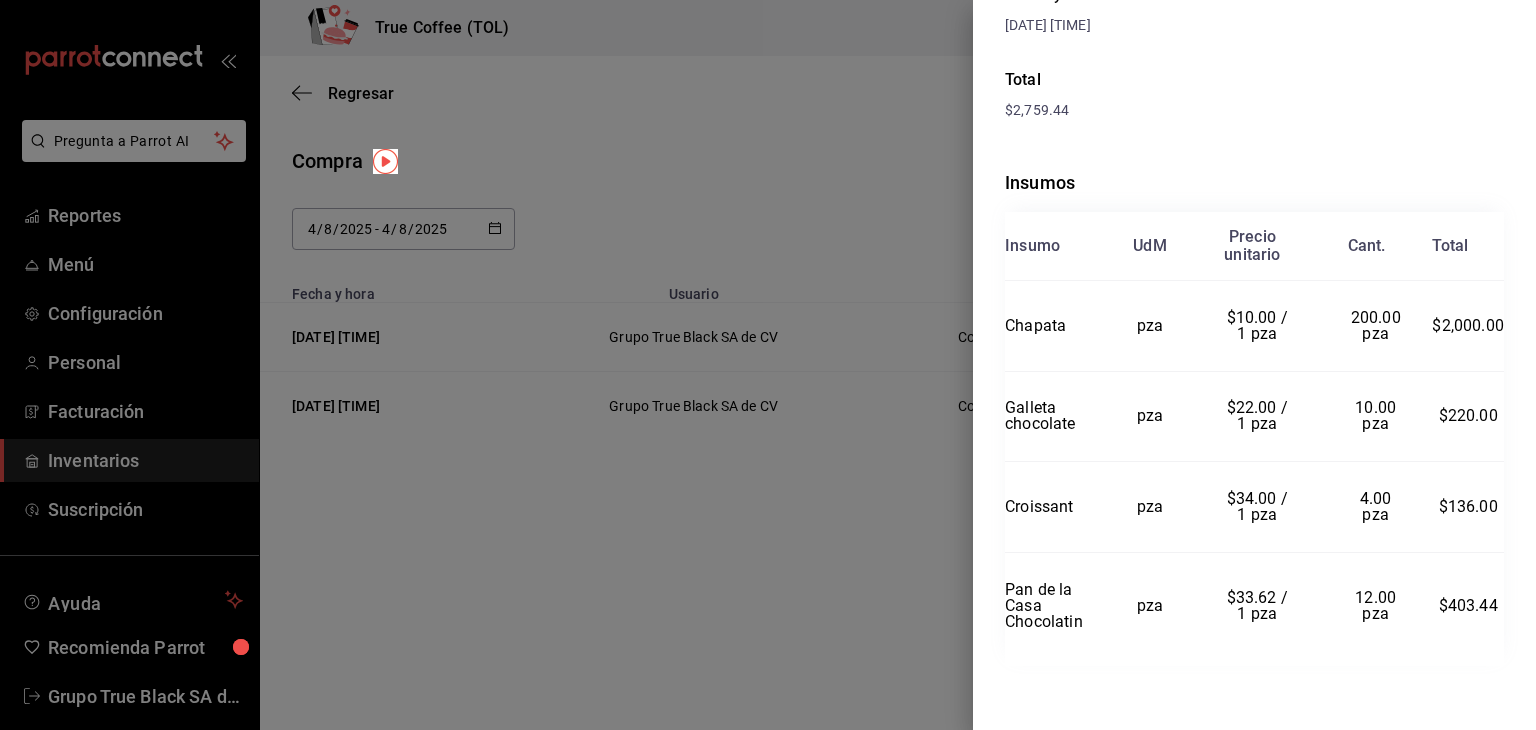 click at bounding box center (768, 365) 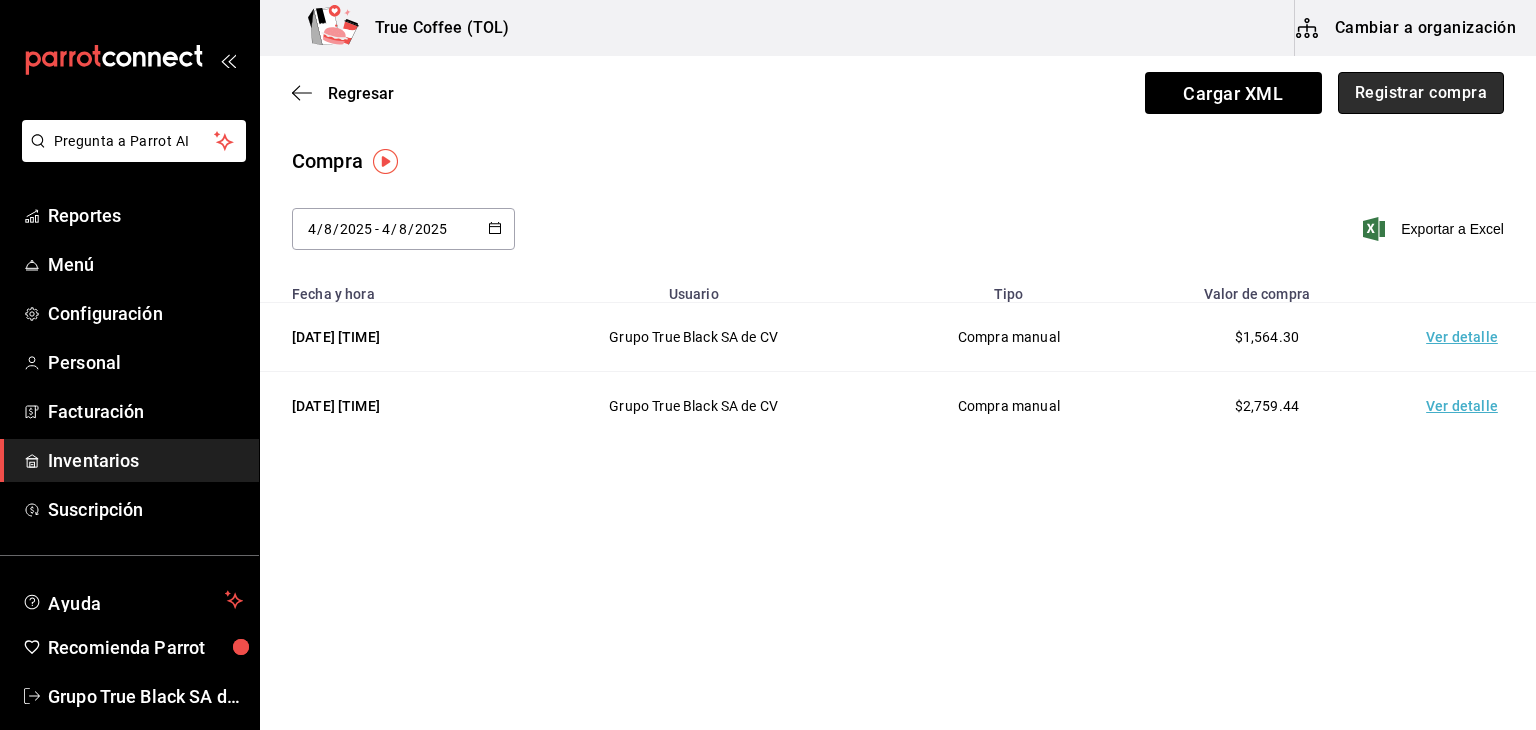 click on "Registrar compra" at bounding box center [1421, 93] 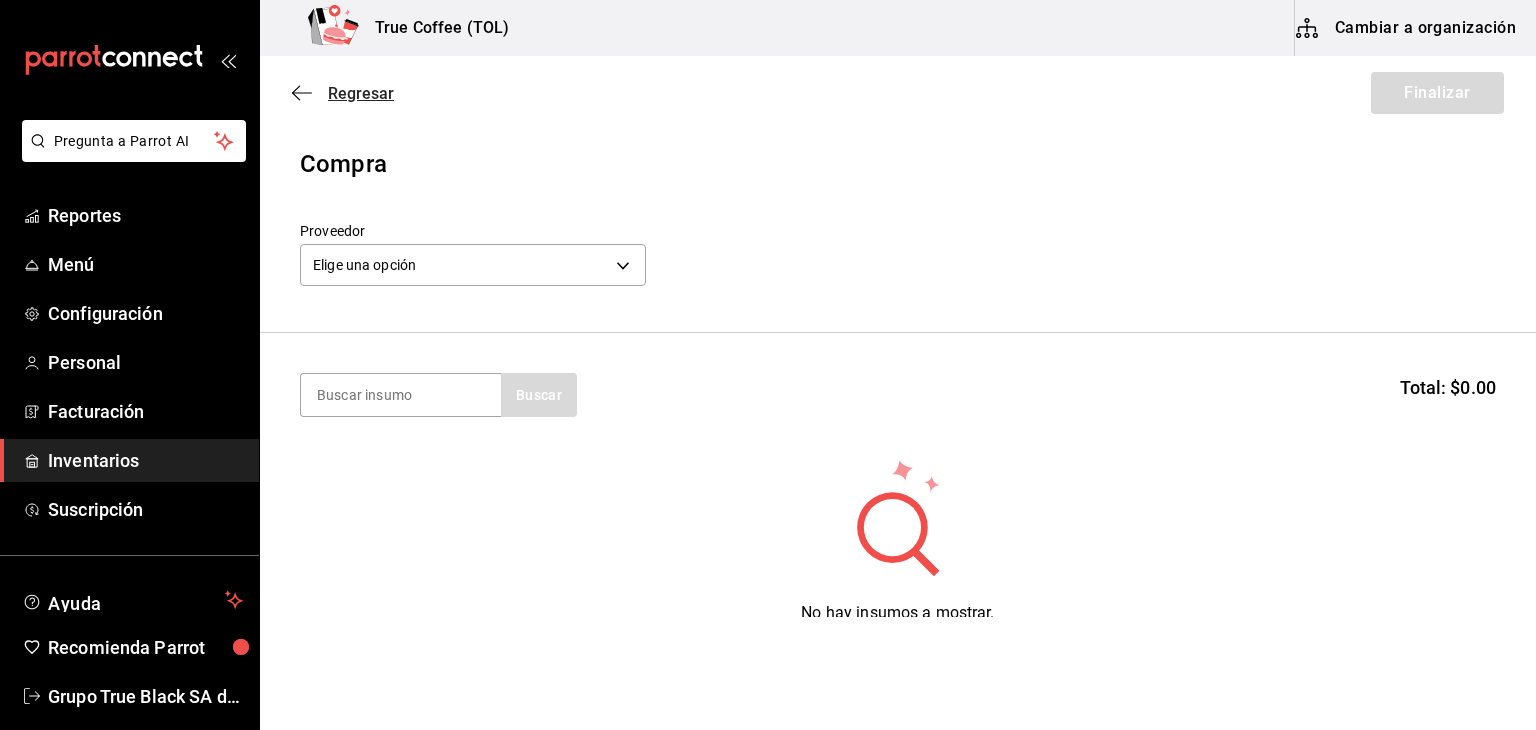 click on "Regresar" at bounding box center (361, 93) 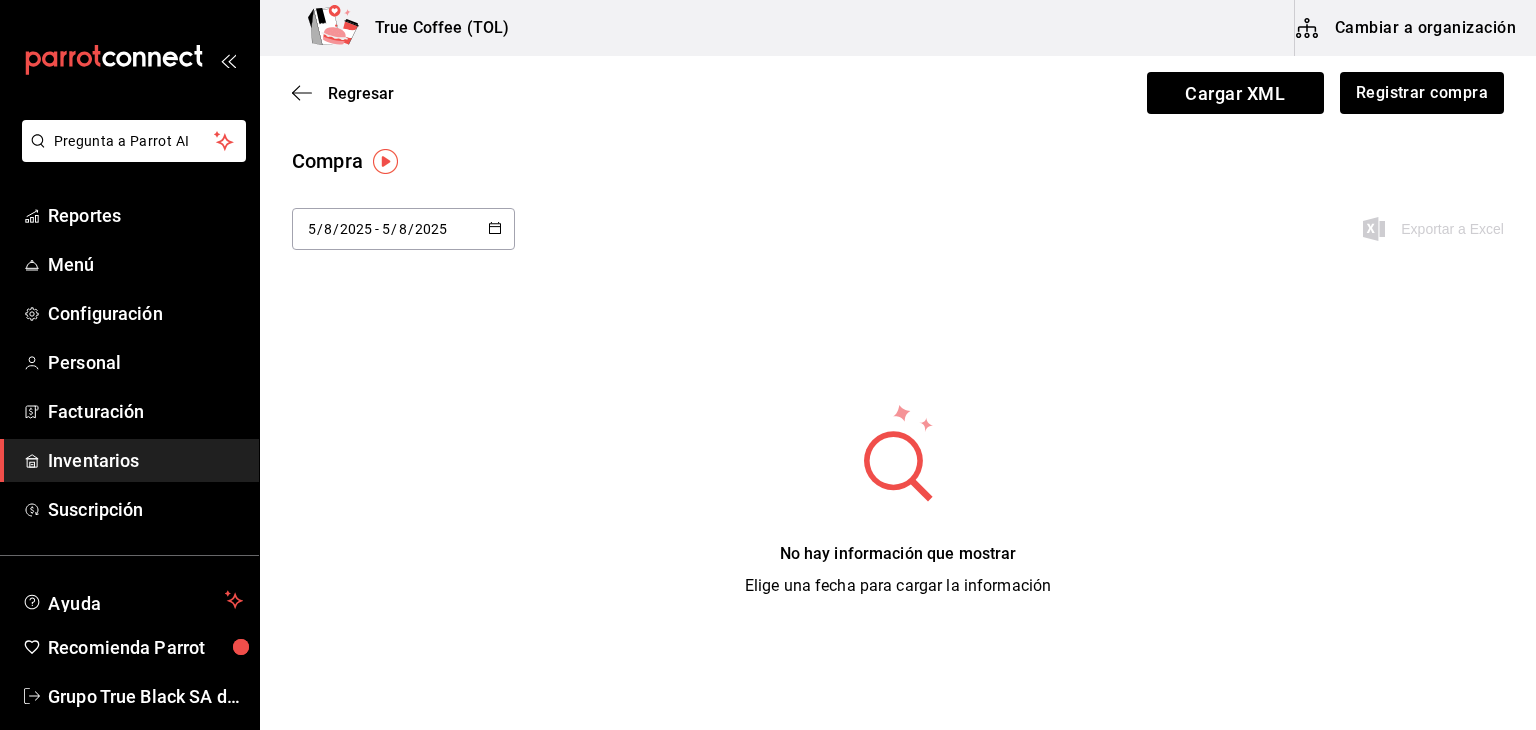 click on "Regresar Cargar XML Registrar compra" at bounding box center (898, 93) 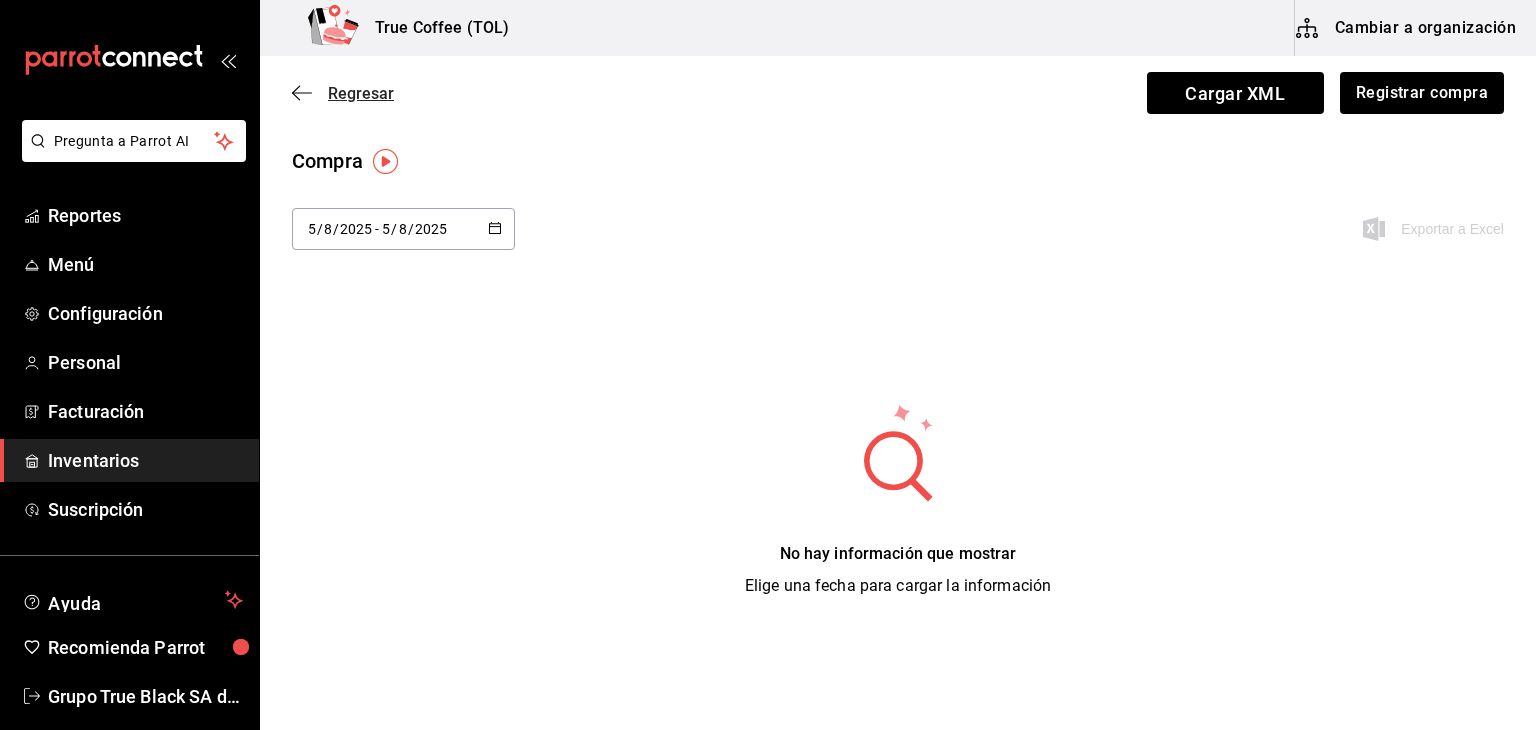 click 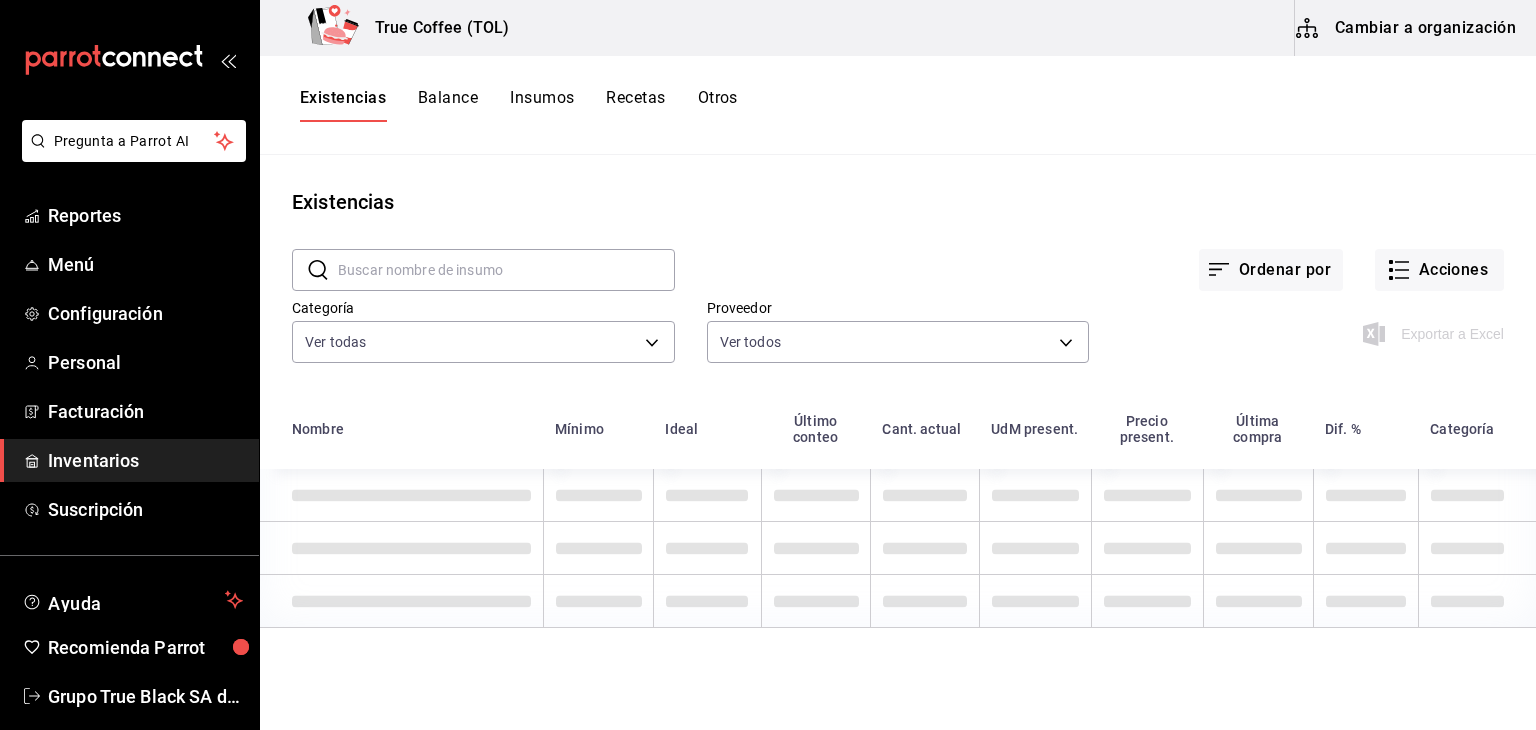 drag, startPoint x: 544, startPoint y: 273, endPoint x: 532, endPoint y: 265, distance: 14.422205 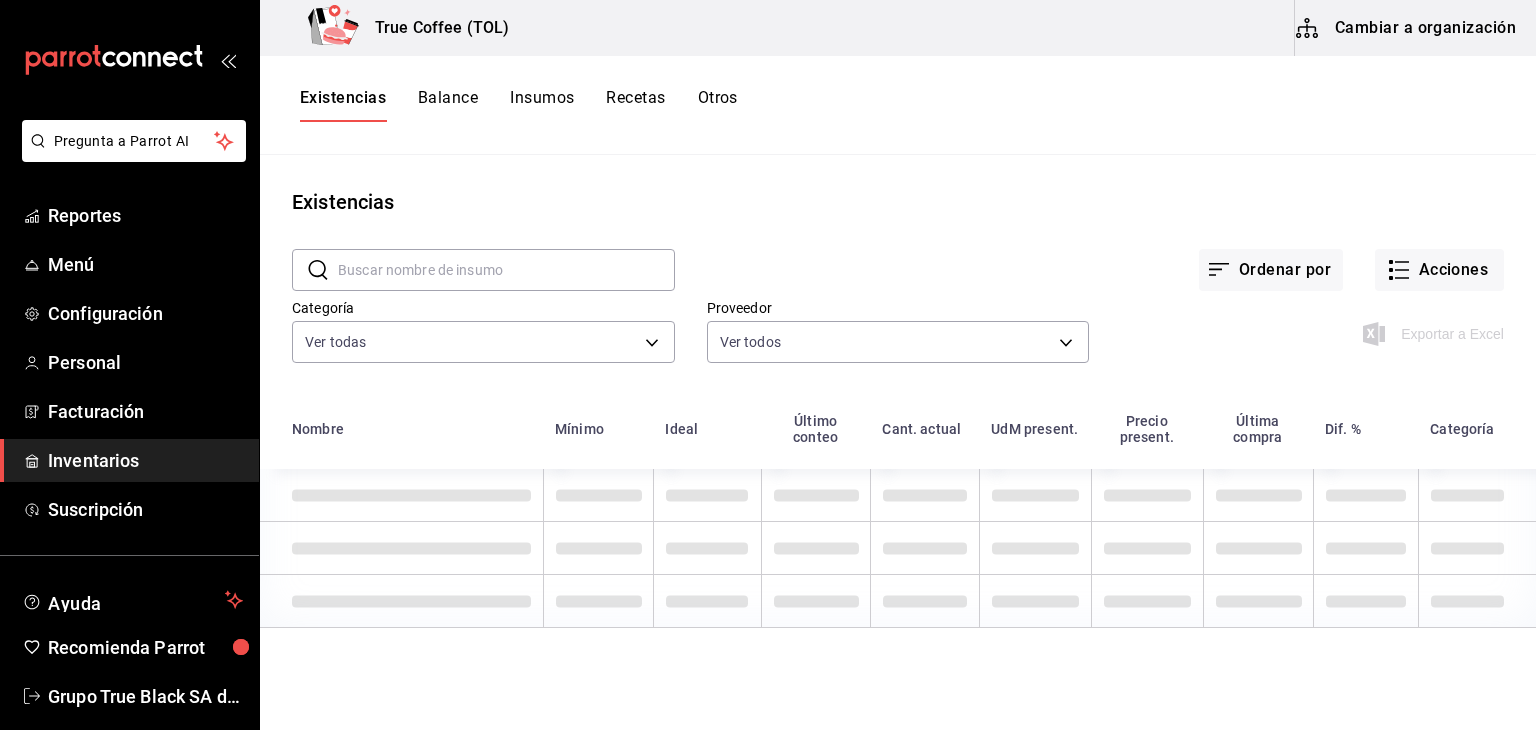 click at bounding box center (506, 270) 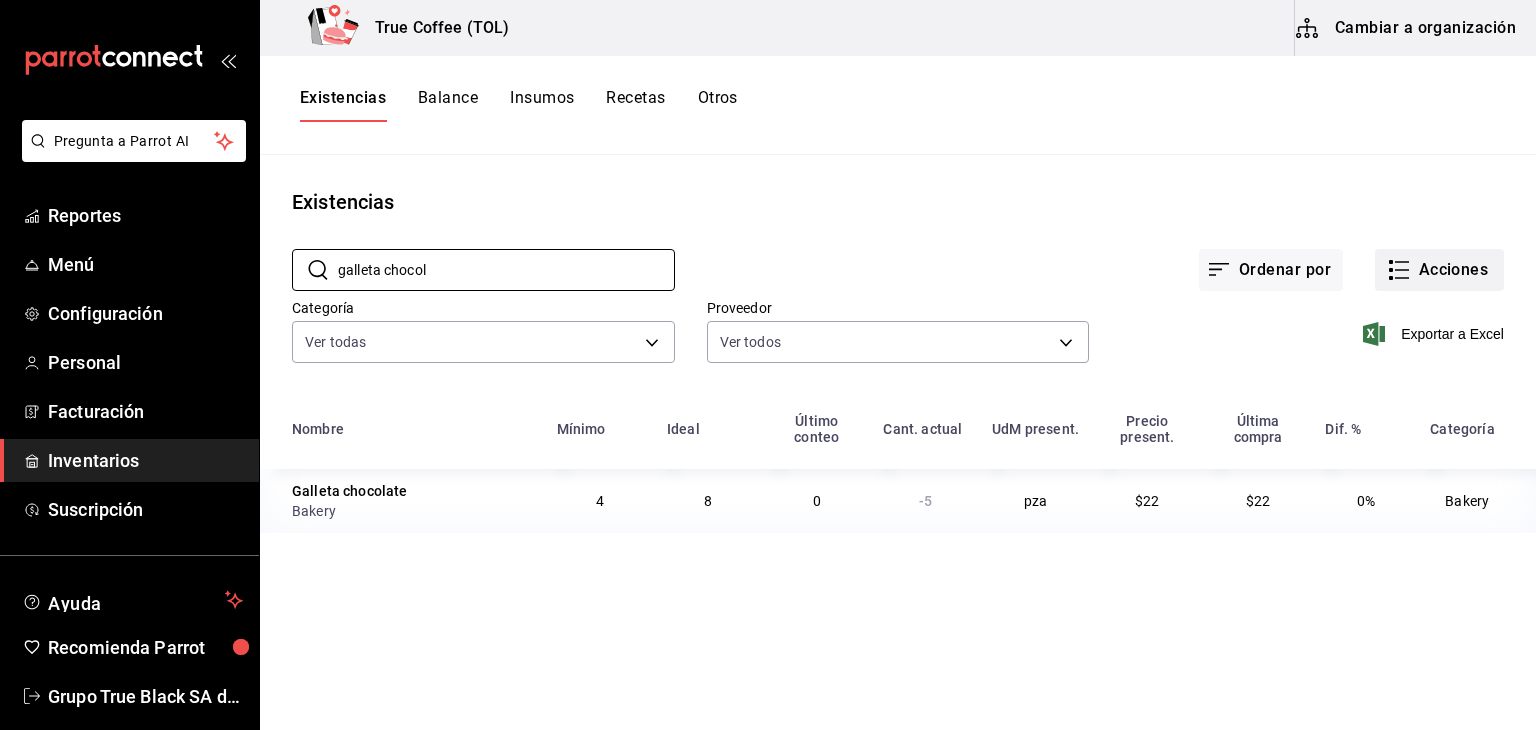 type on "galleta chocol" 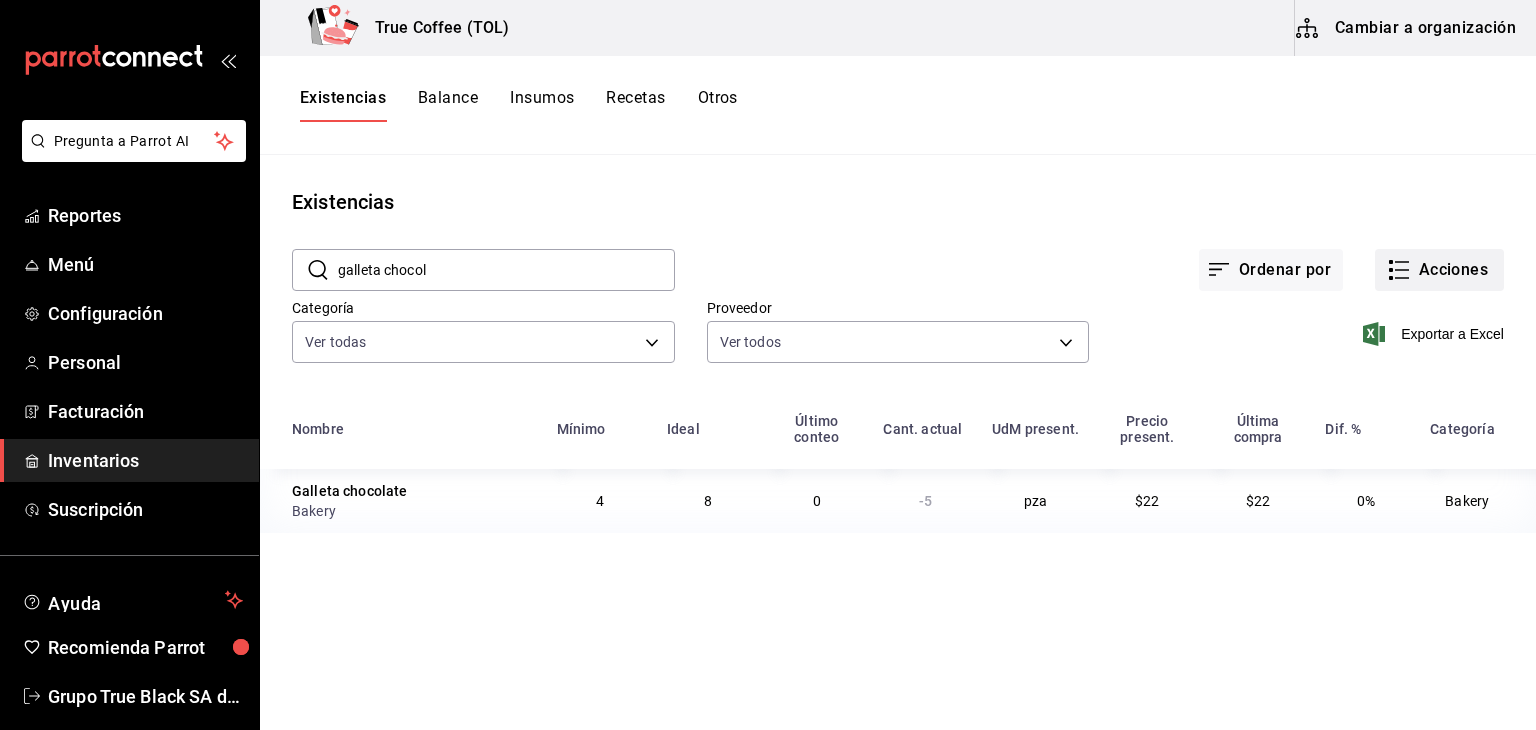 click on "Acciones" at bounding box center [1439, 270] 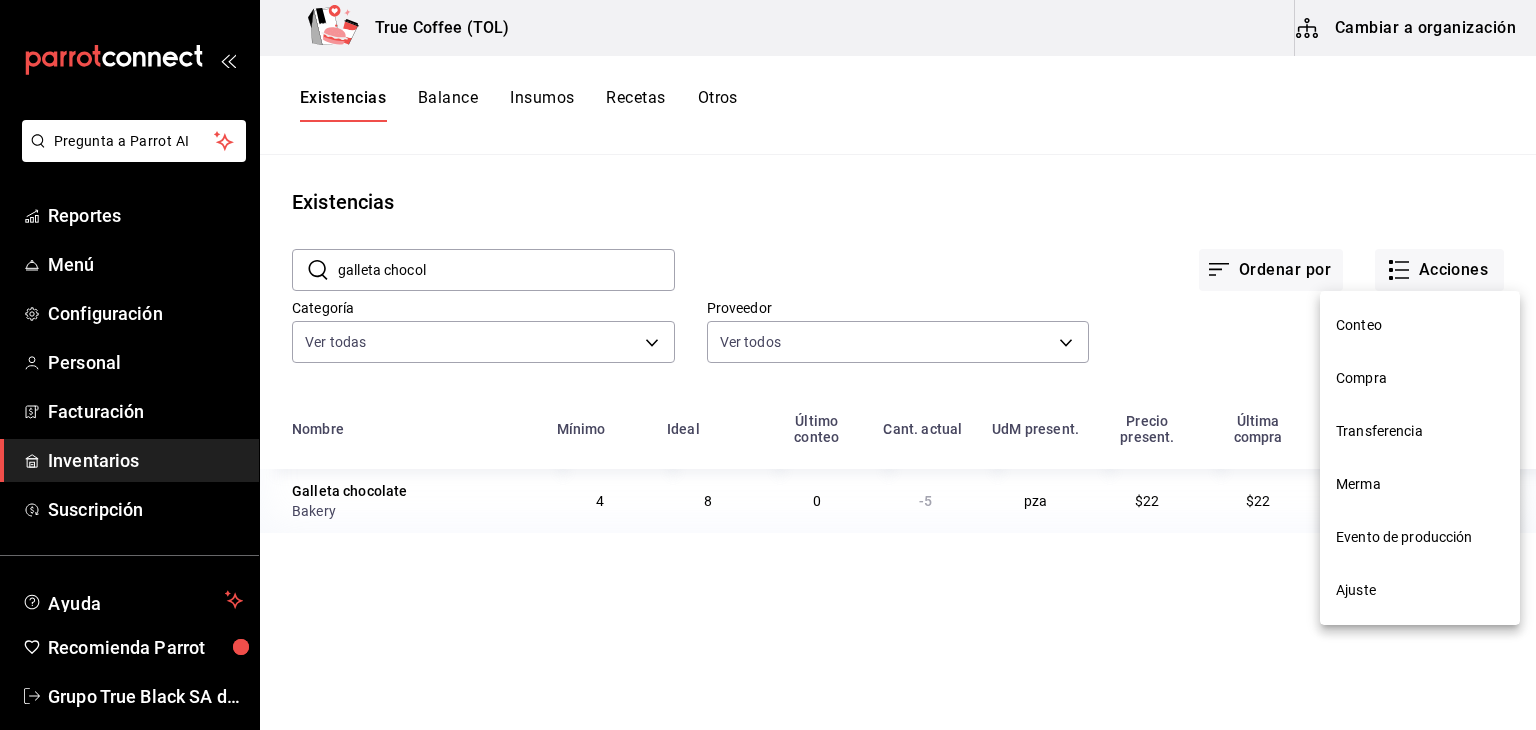 click on "Compra" at bounding box center (1420, 378) 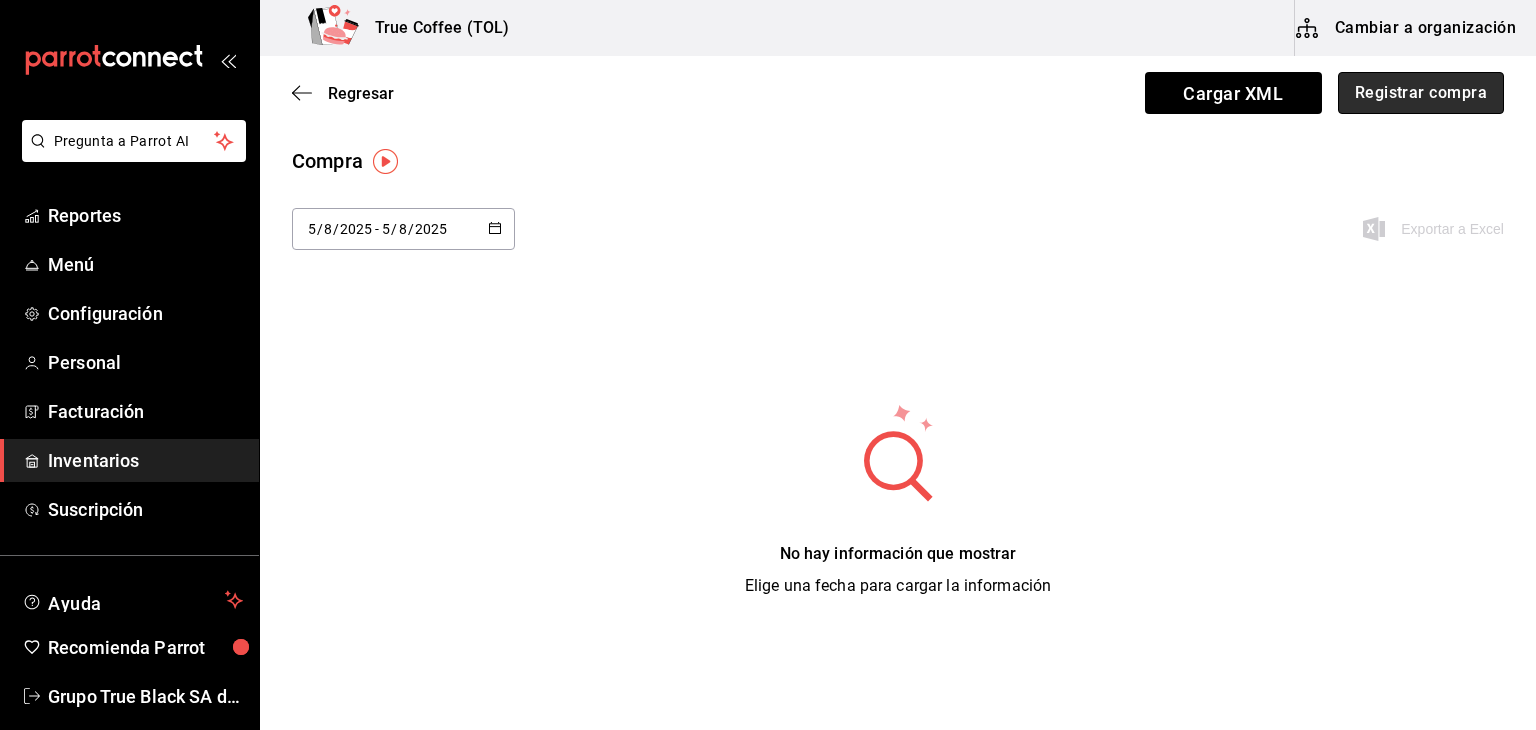 click on "Registrar compra" at bounding box center [1421, 93] 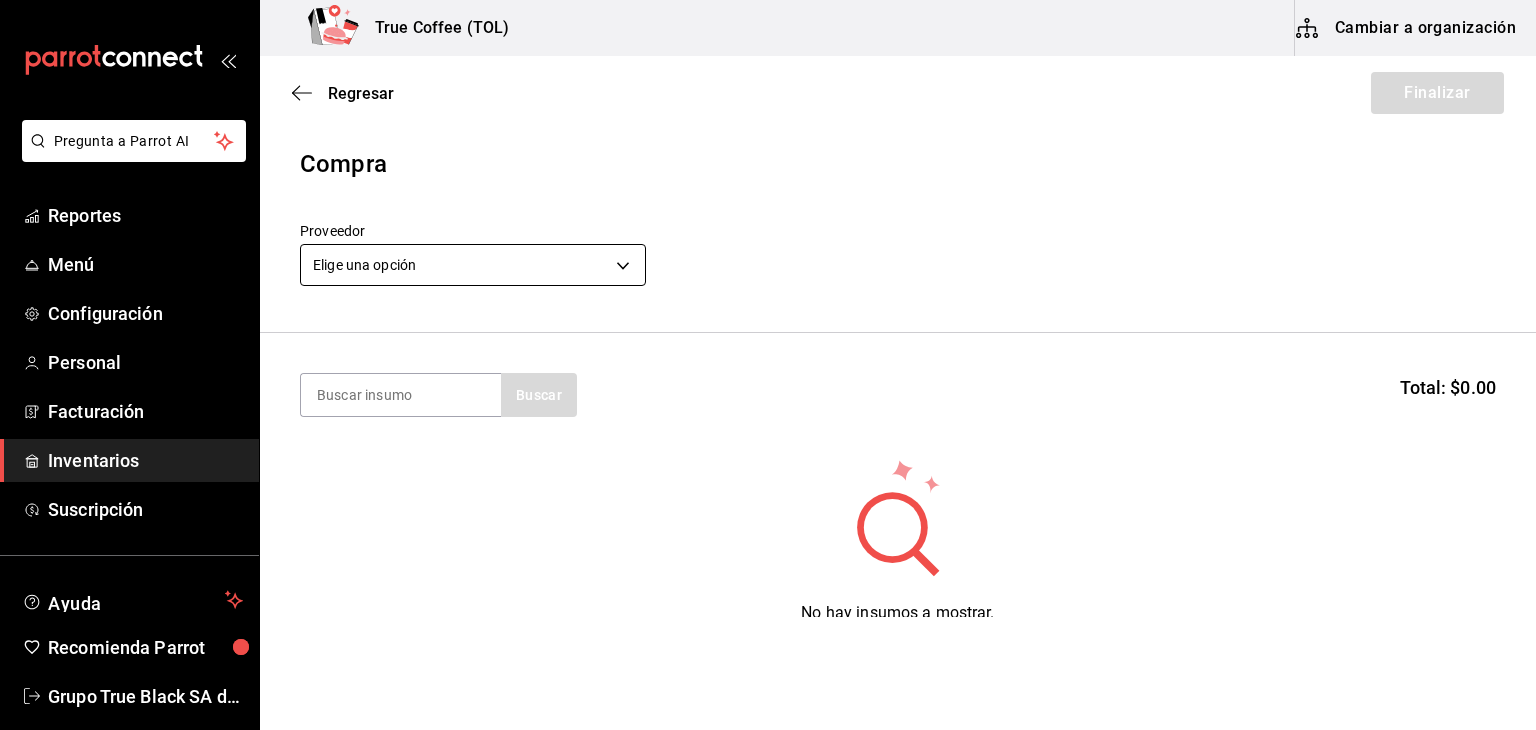 click on "Visitar centro de ayuda (XX) XXXX XXXX soporte@example.com Visitar centro de ayuda (XX) XXXX XXXX" at bounding box center (768, 308) 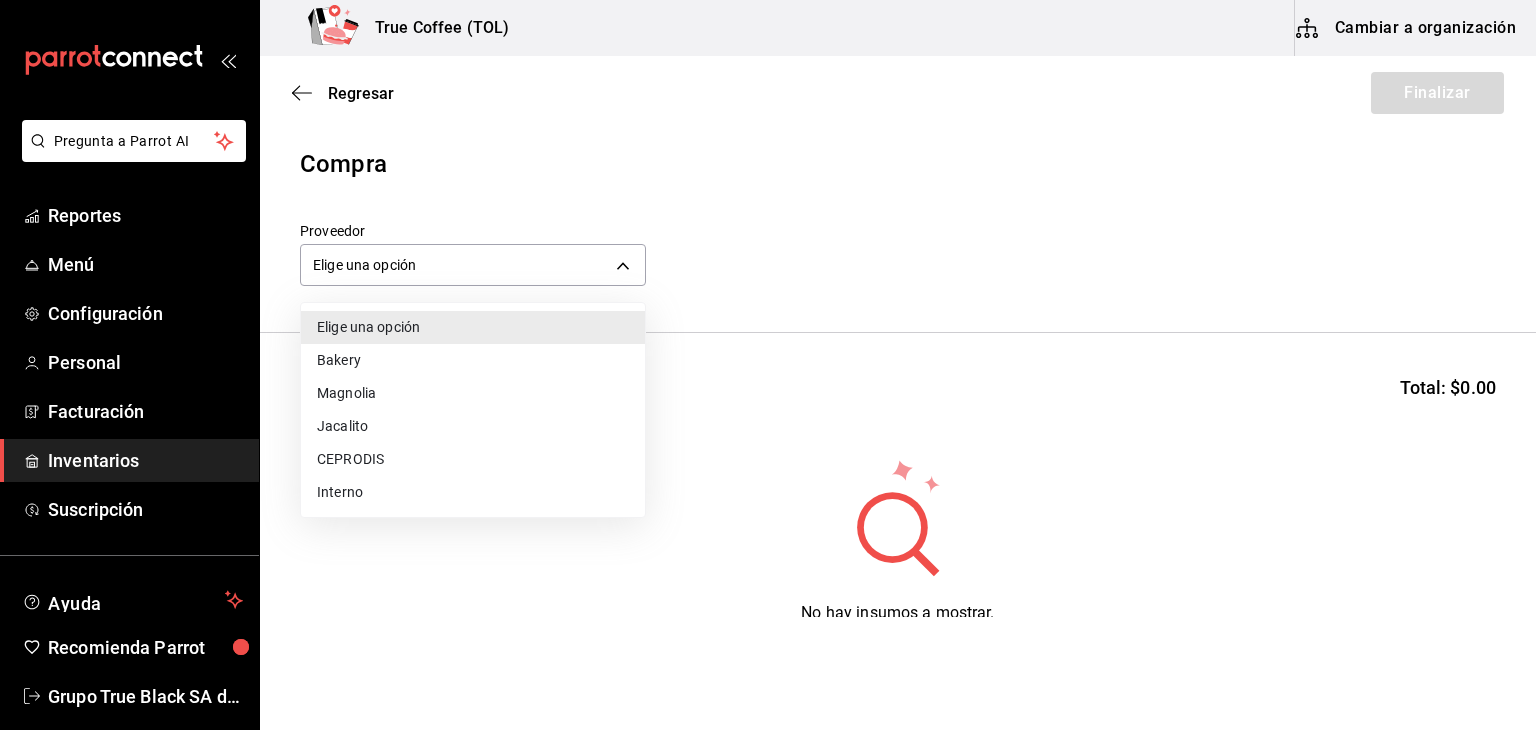 click on "Bakery" at bounding box center (473, 360) 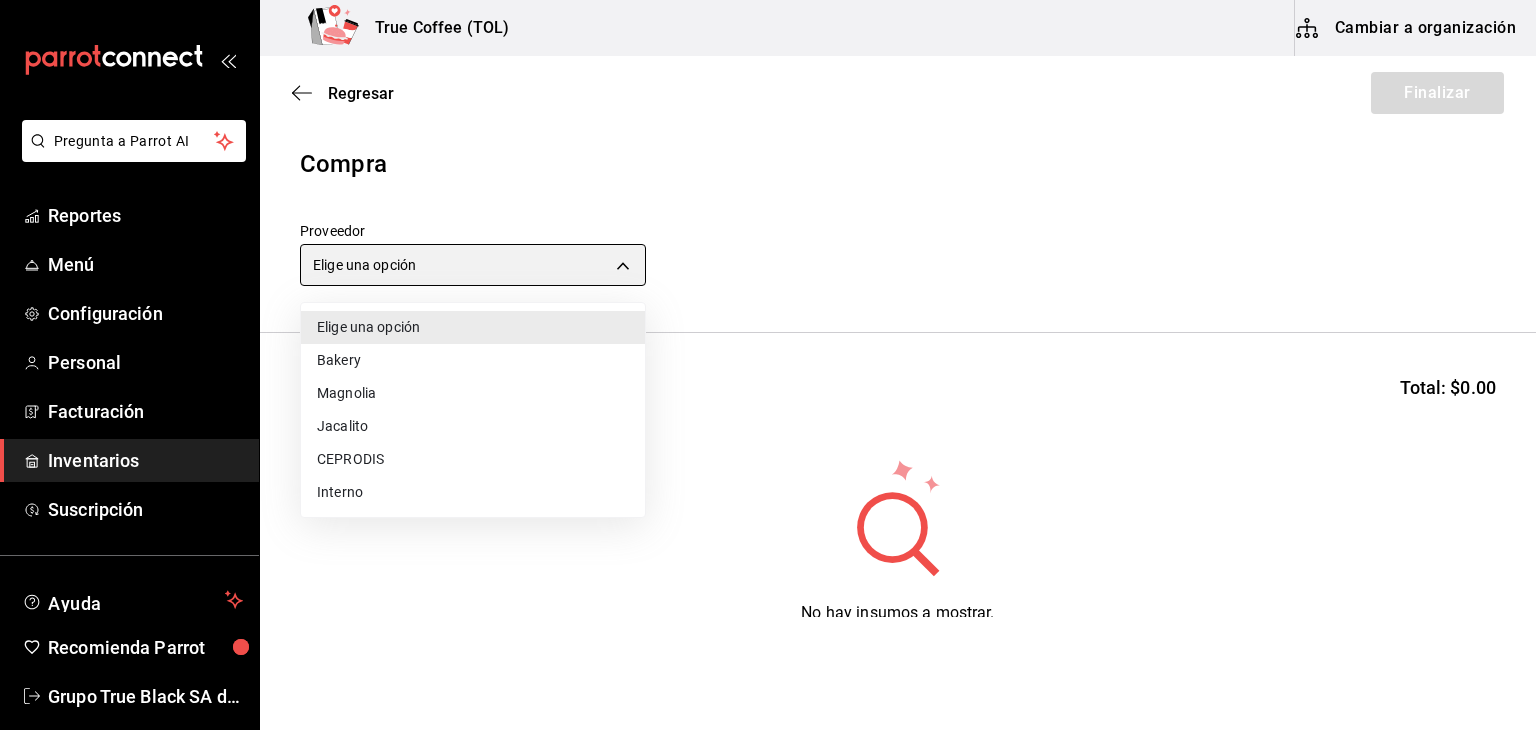 type on "e04ef907-a528-4bed-b84b-3795ef7164b4" 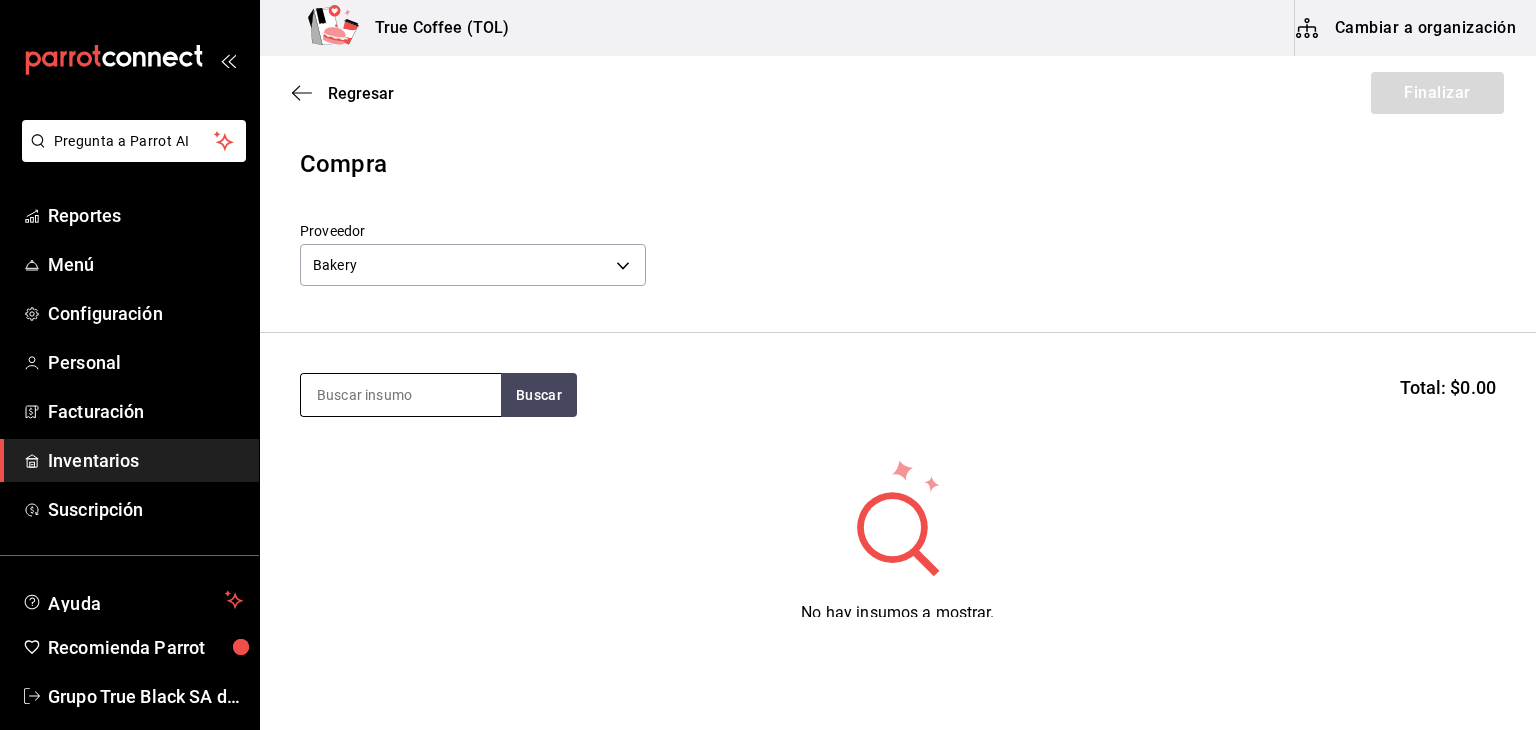 click at bounding box center [401, 395] 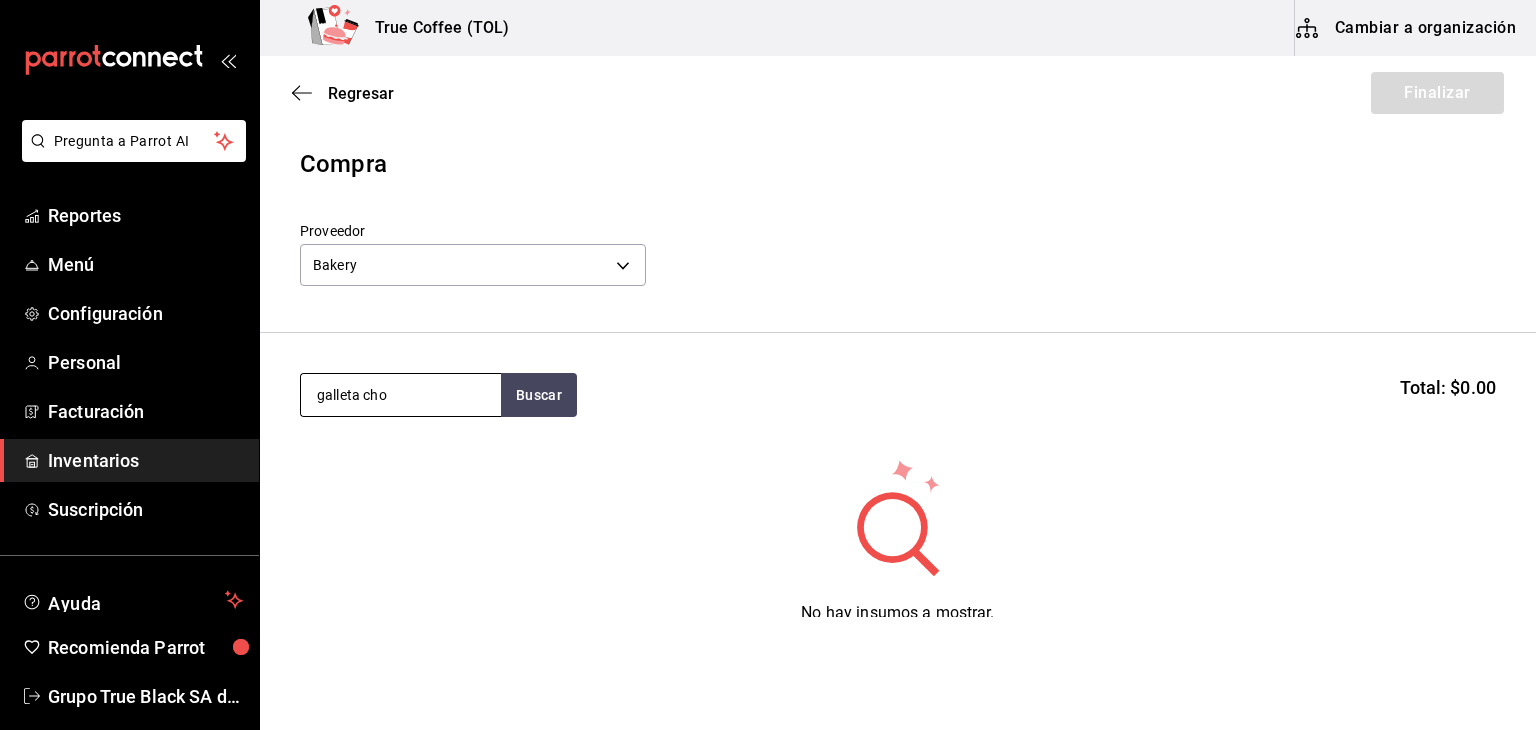 type on "galleta cho" 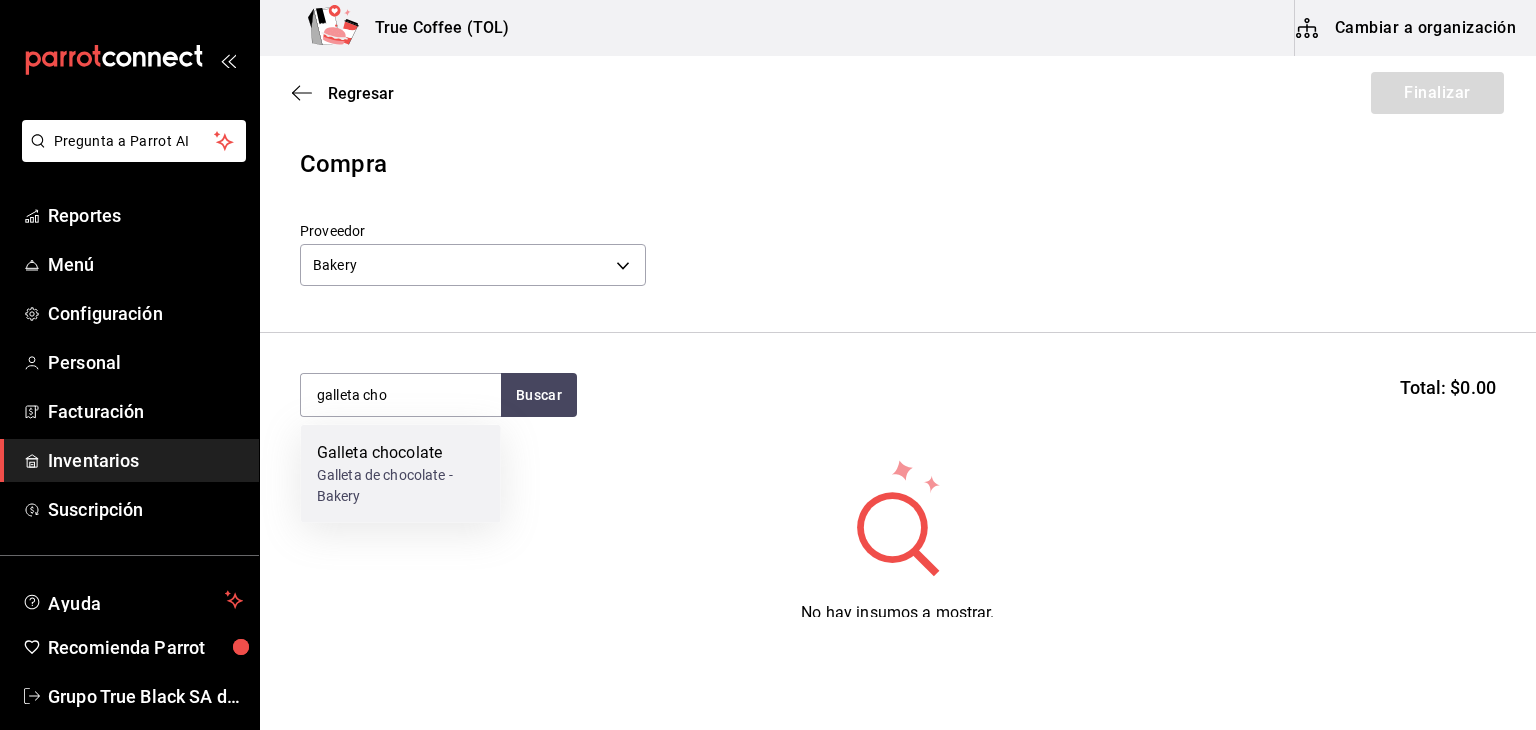 click on "Galleta chocolate" at bounding box center (401, 453) 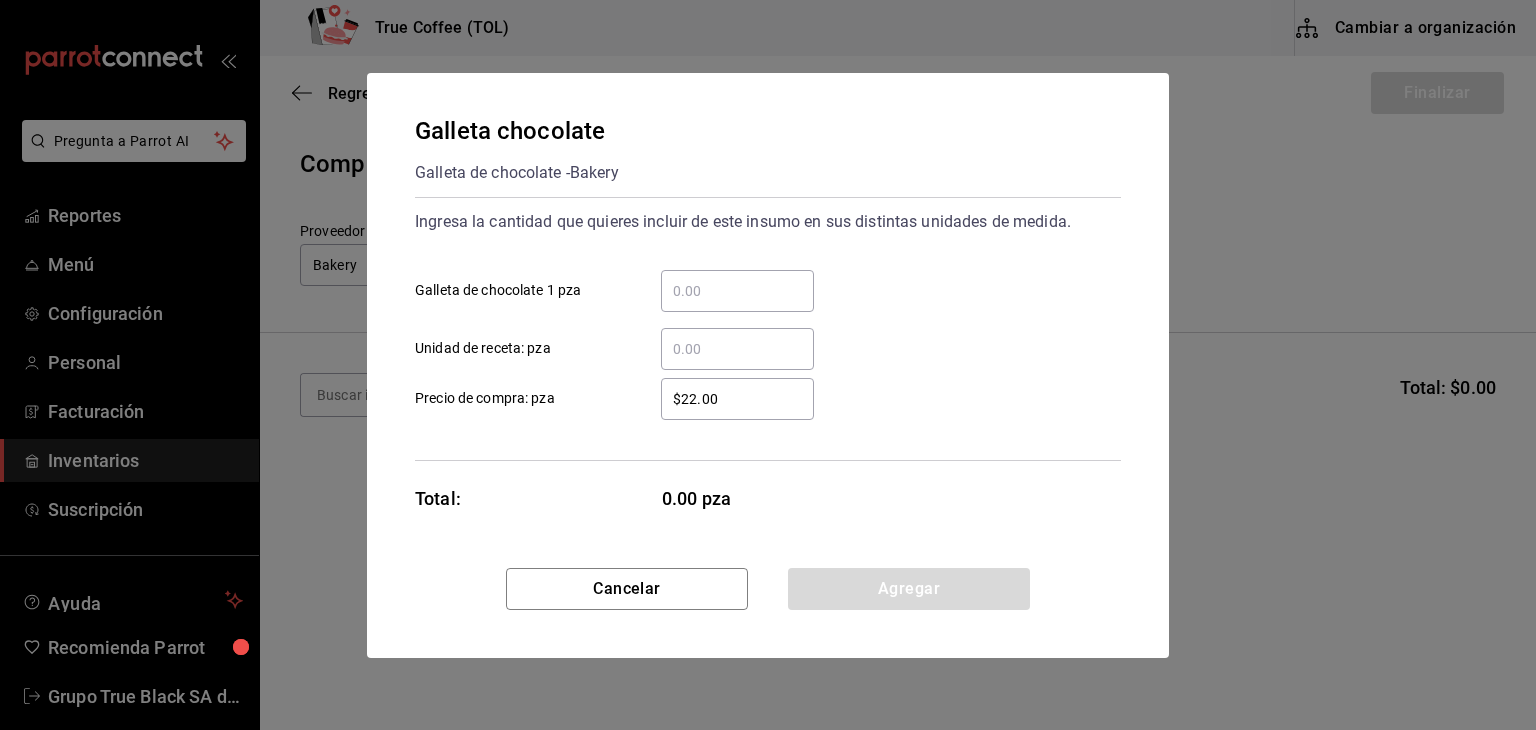 click on "​" at bounding box center (737, 291) 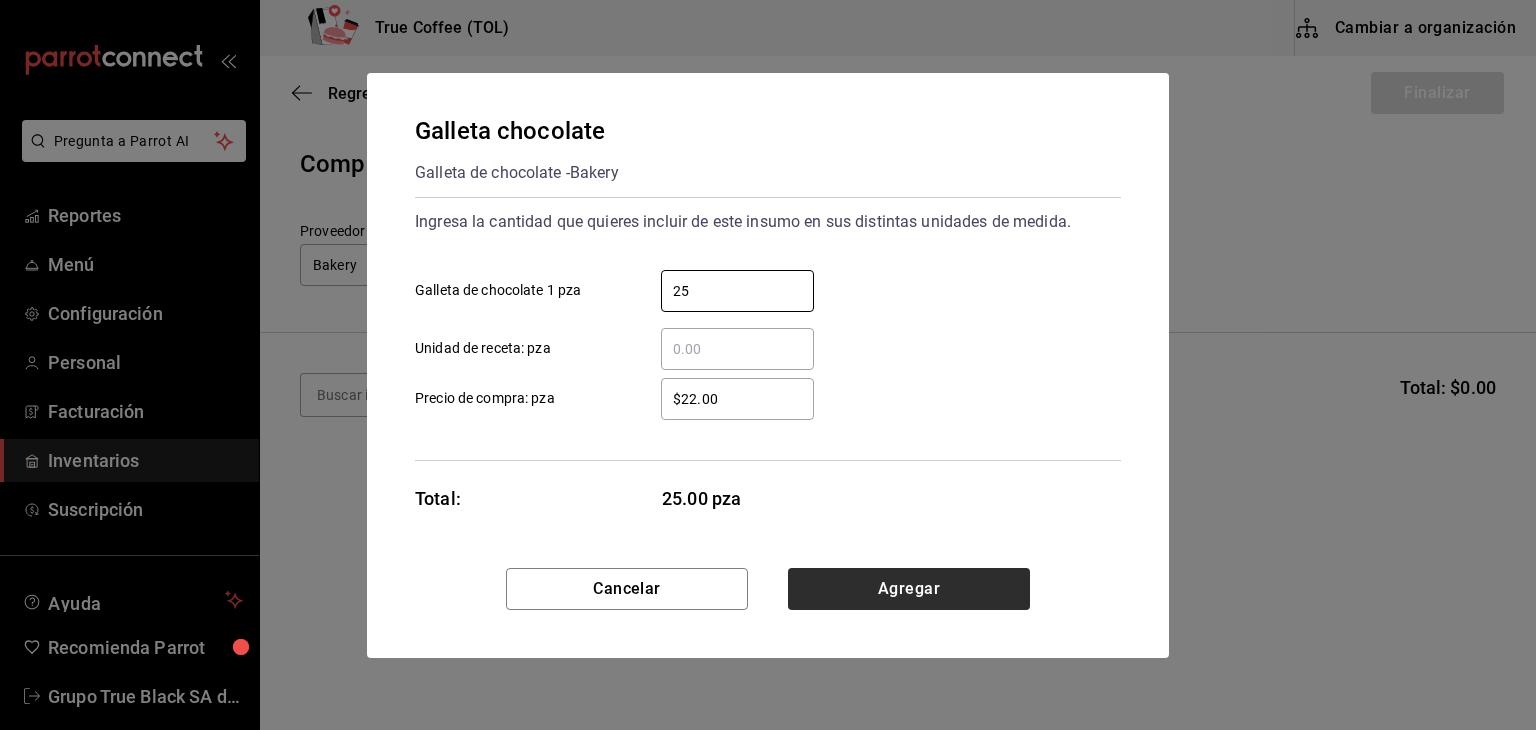 type on "25" 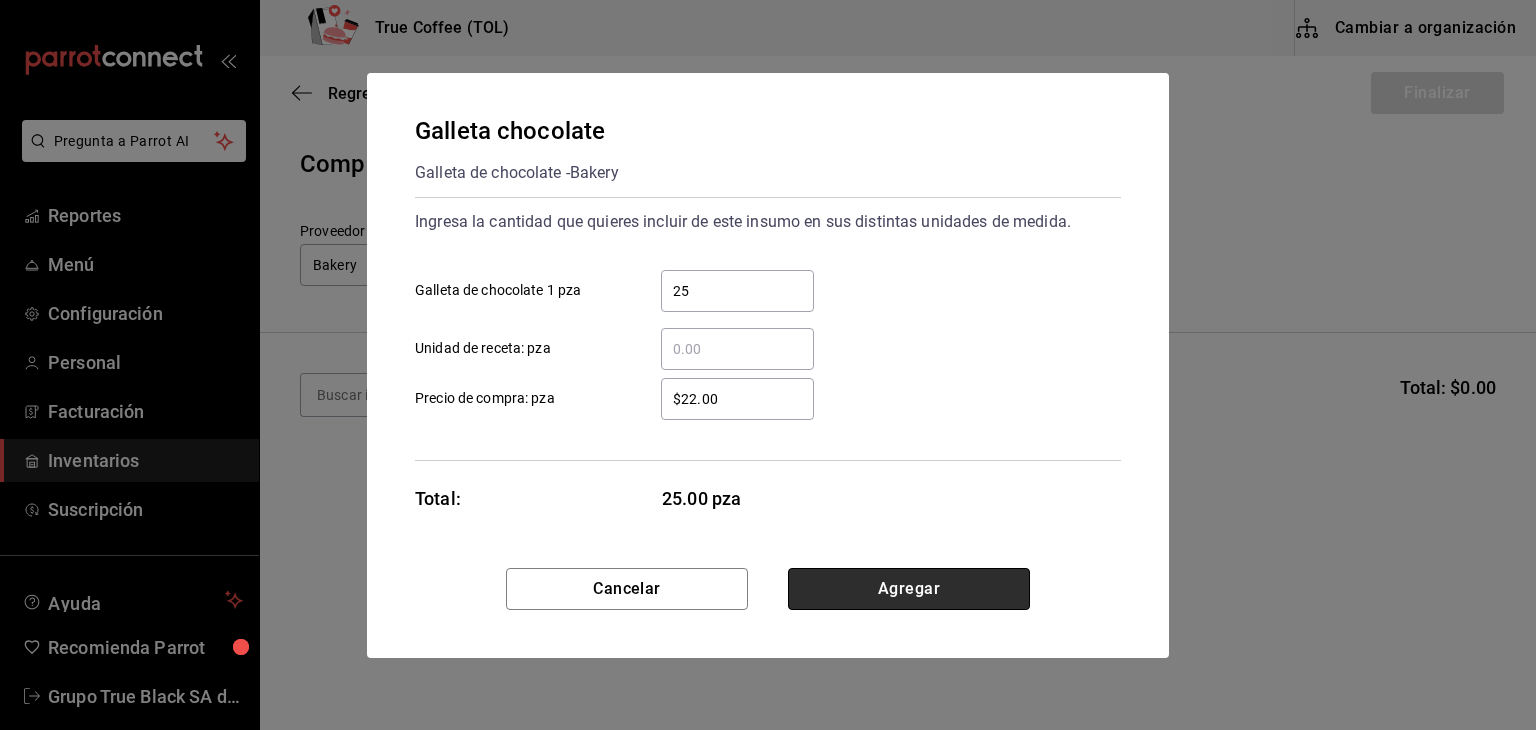 click on "Agregar" at bounding box center [909, 589] 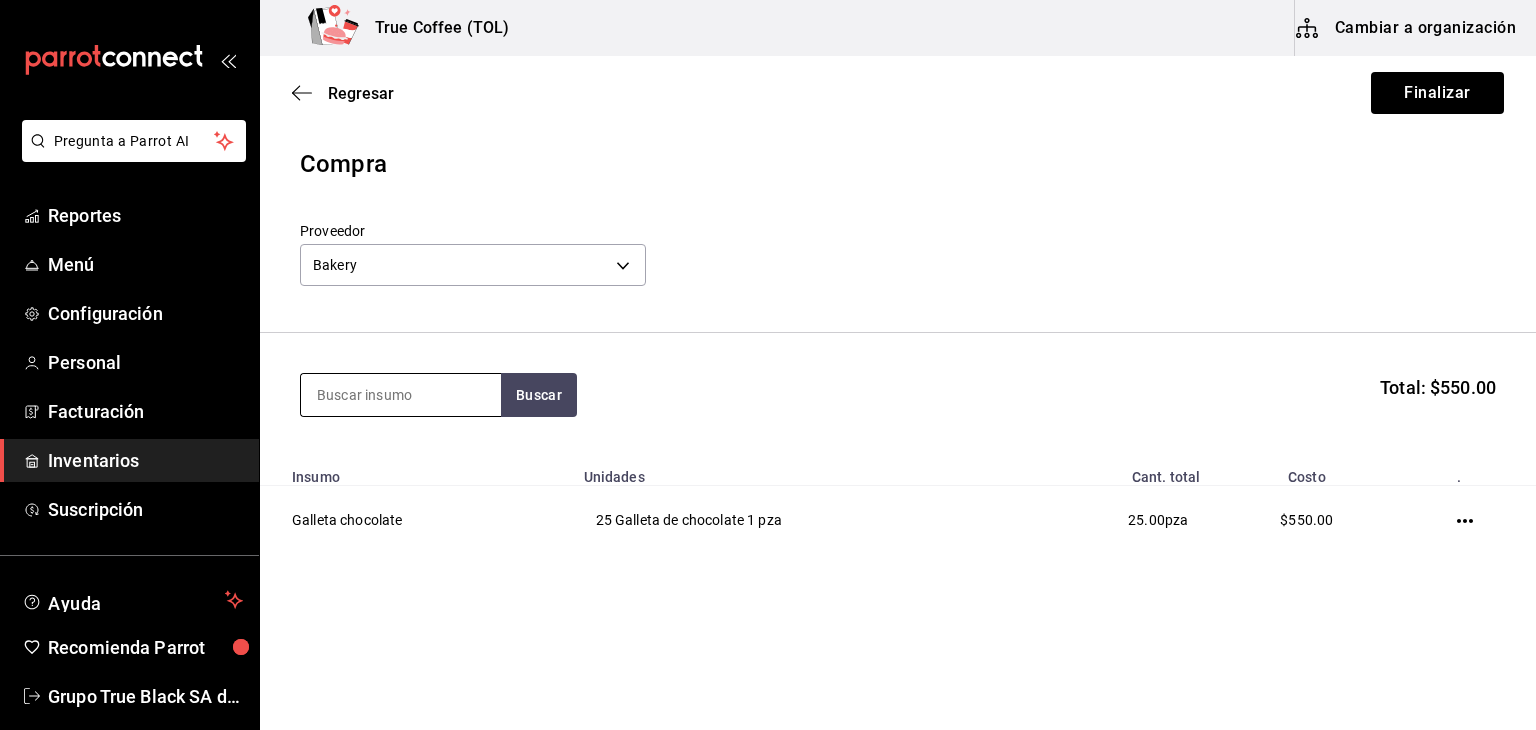 click at bounding box center (401, 395) 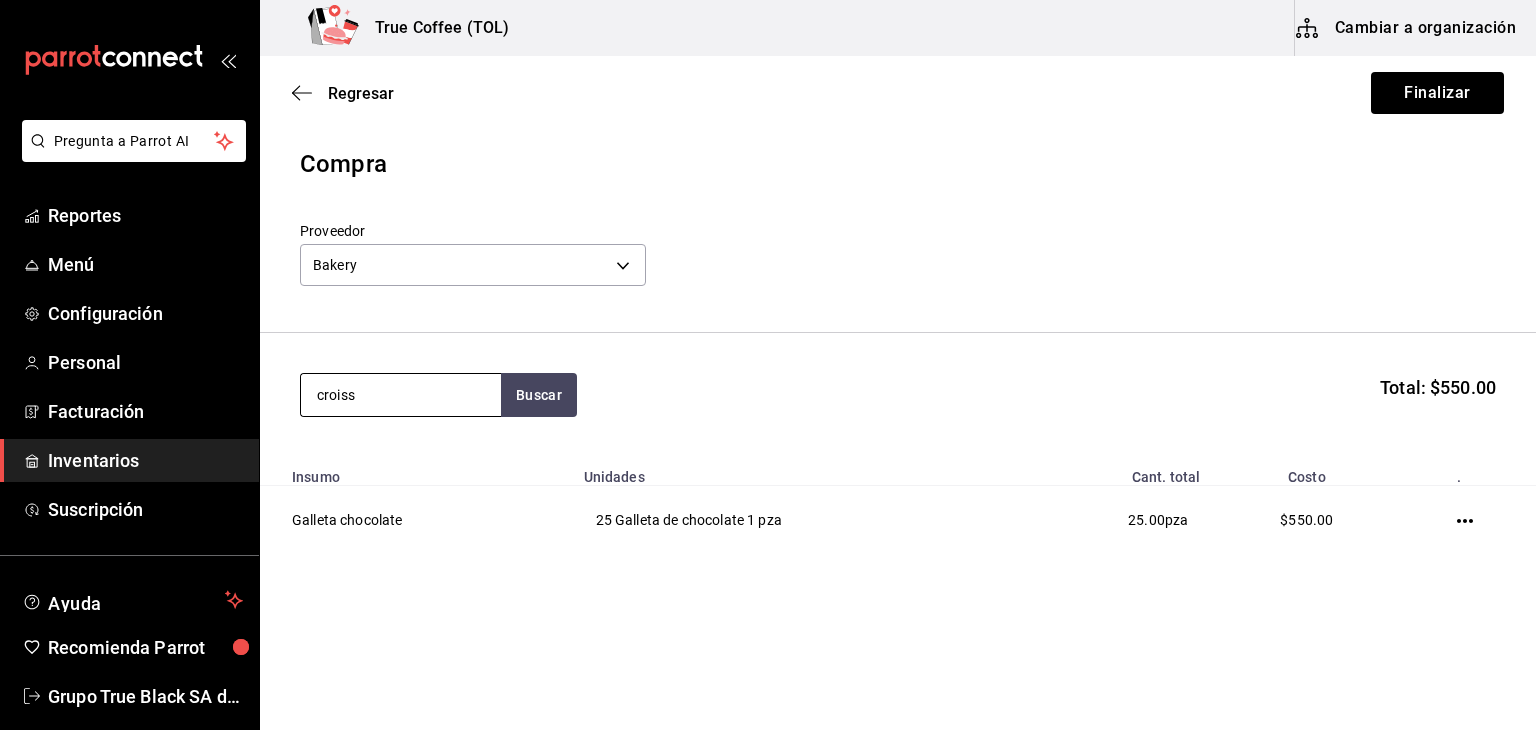 type on "croiss" 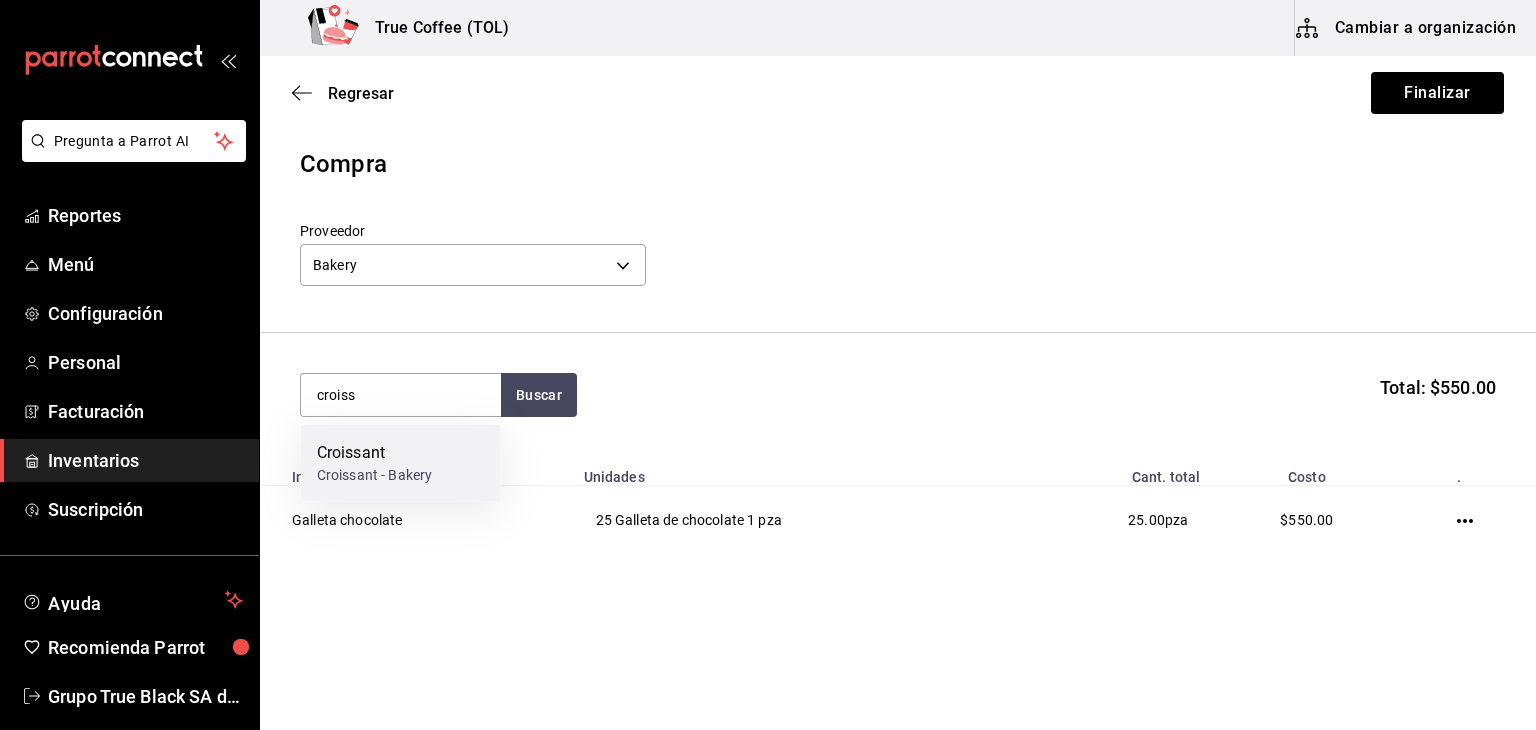 click on "Croissant Croissant - Bakery" at bounding box center (401, 463) 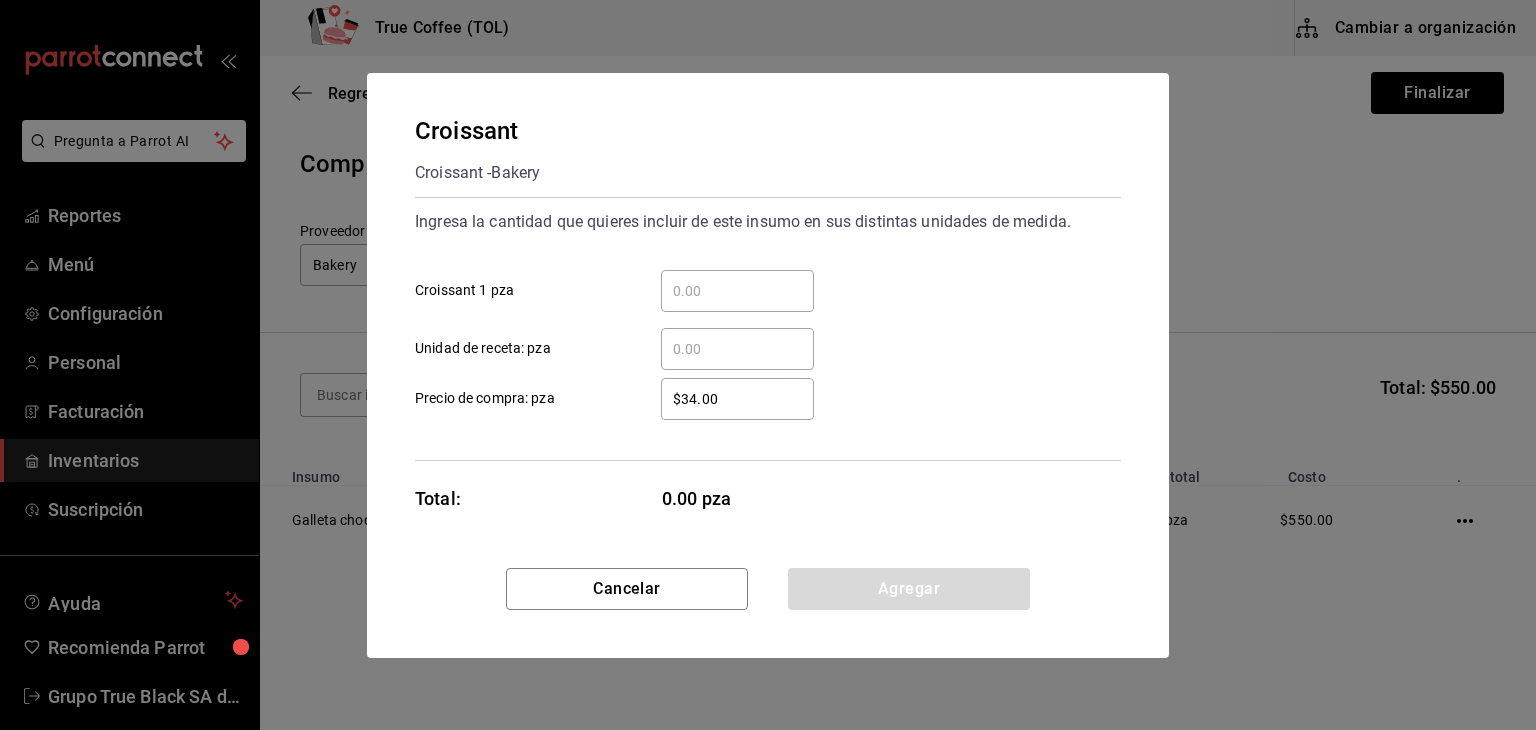 click on "​ Croissant 1 pza" at bounding box center (737, 291) 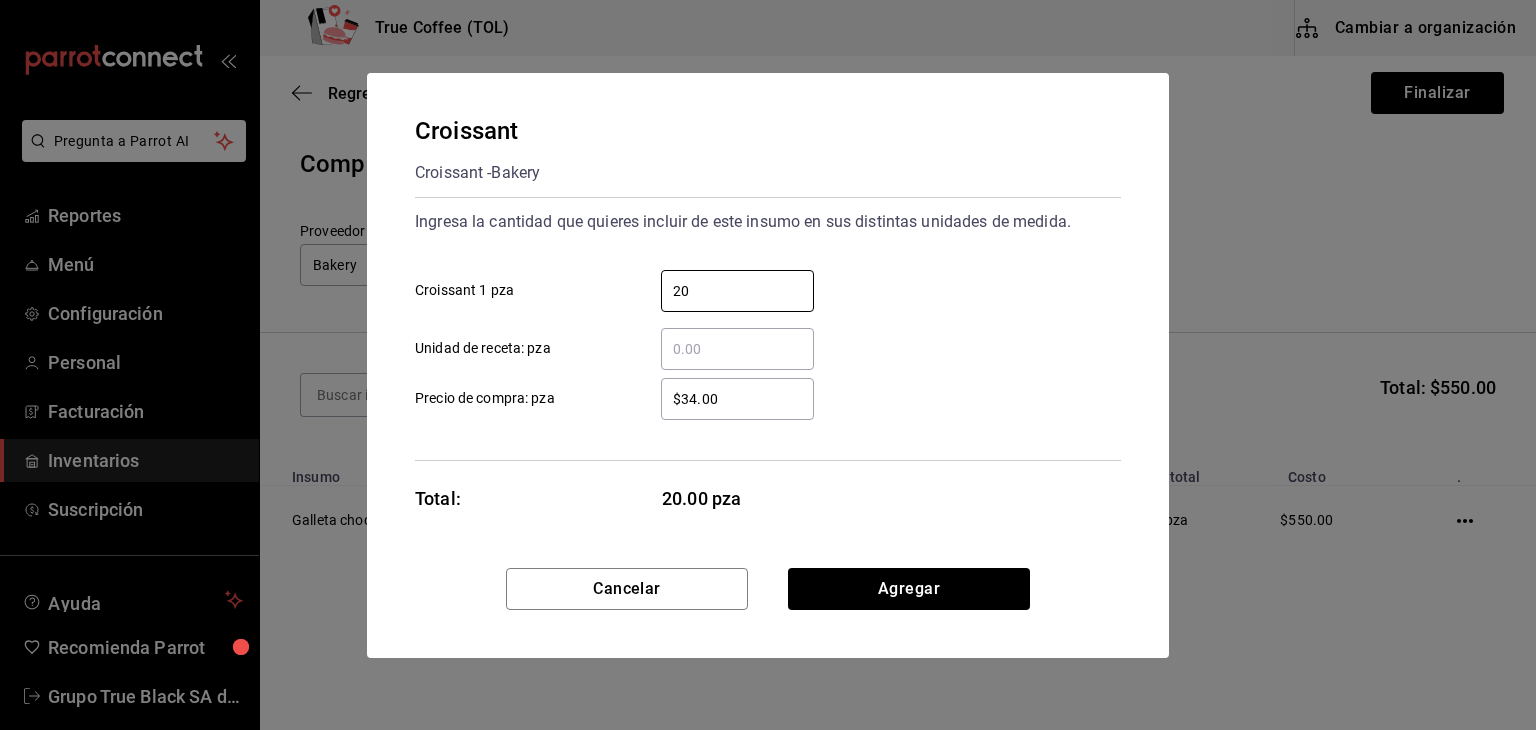 type on "20" 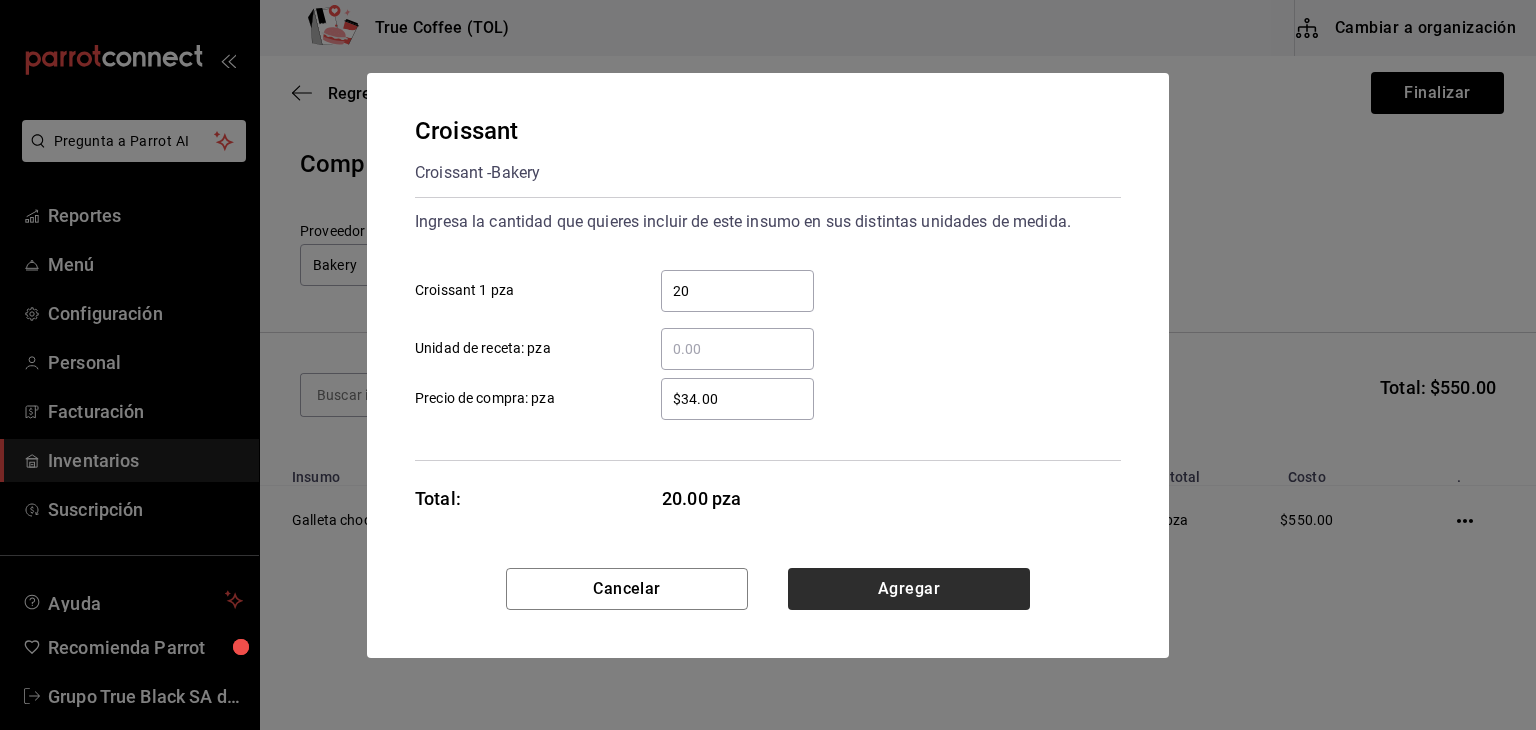 drag, startPoint x: 852, startPoint y: 551, endPoint x: 850, endPoint y: 576, distance: 25.079872 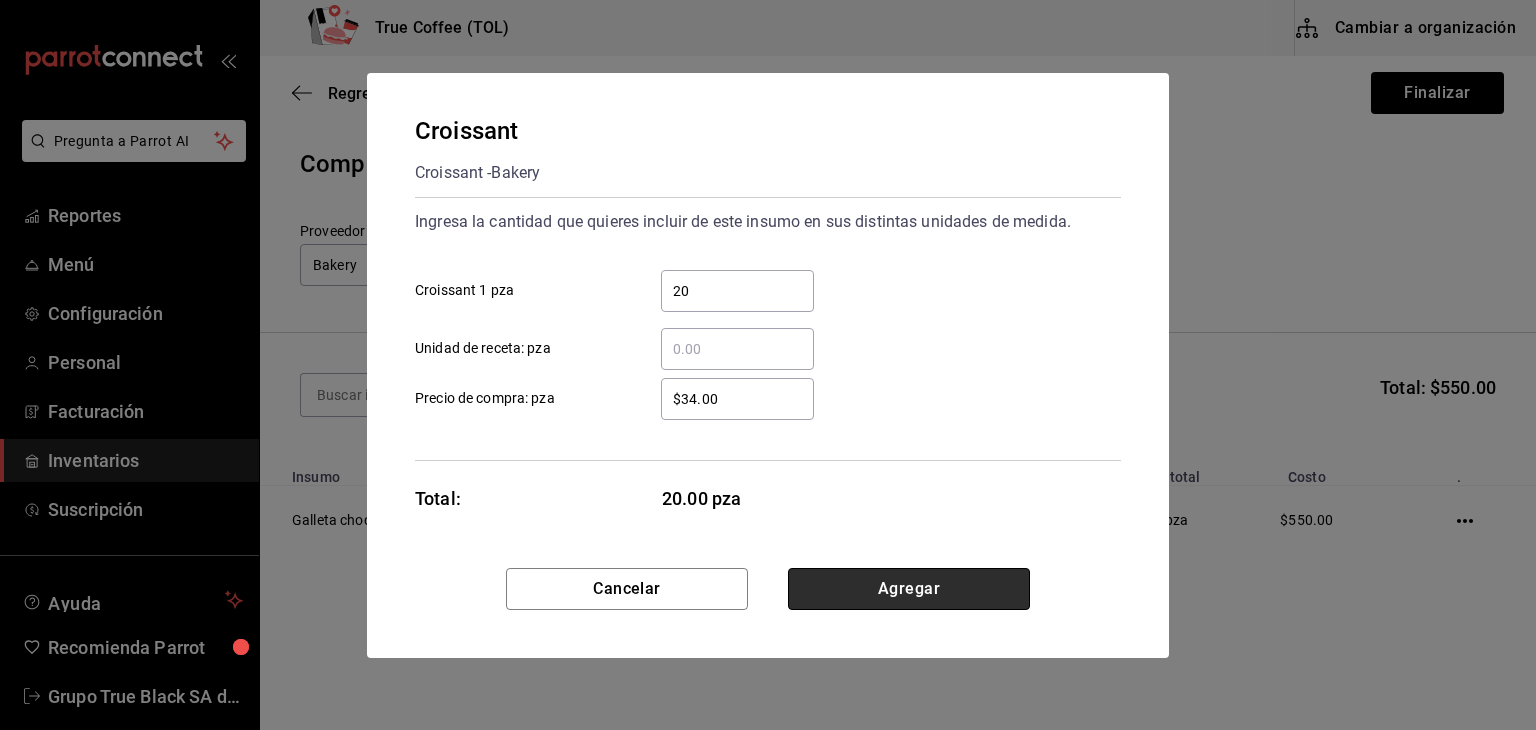 click on "Agregar" at bounding box center (909, 589) 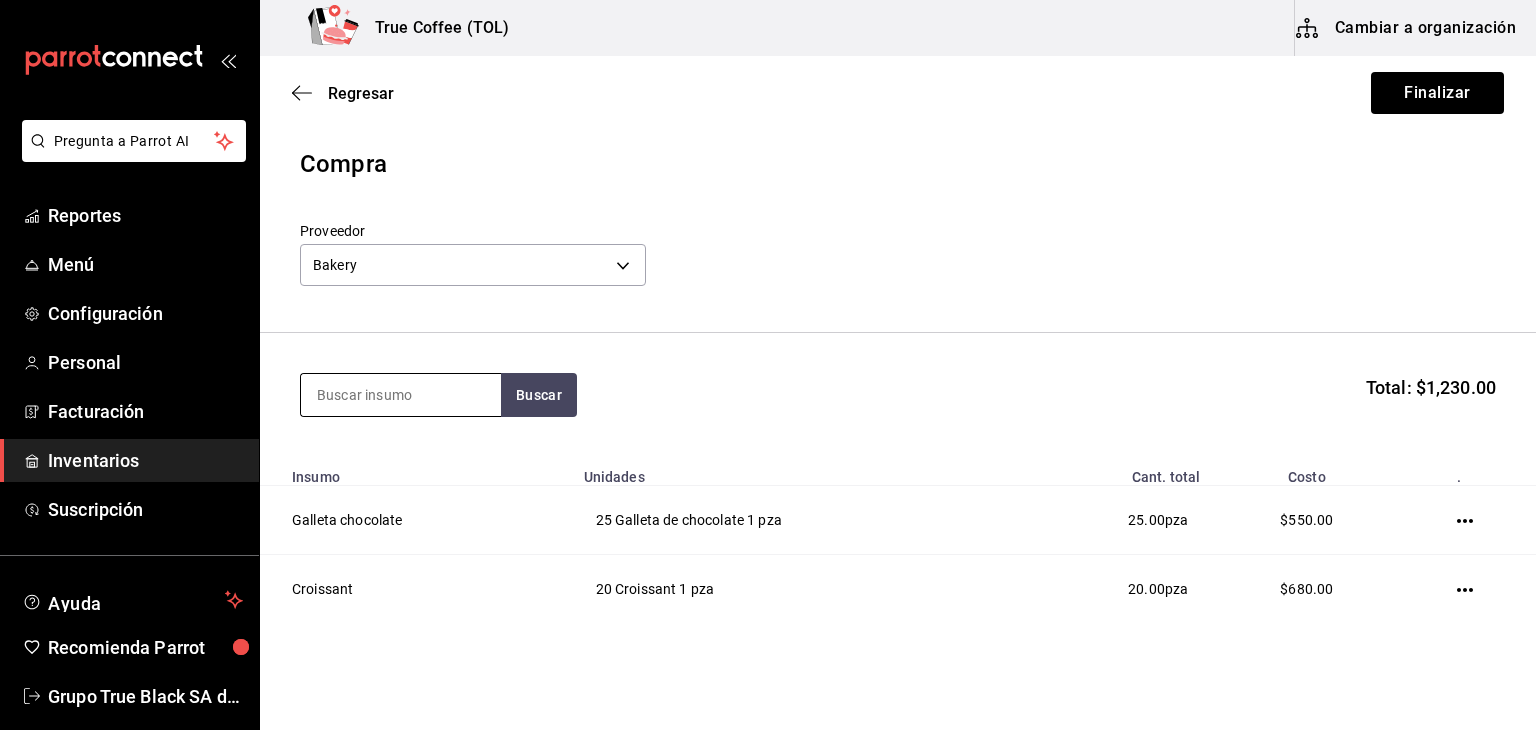 click at bounding box center (401, 395) 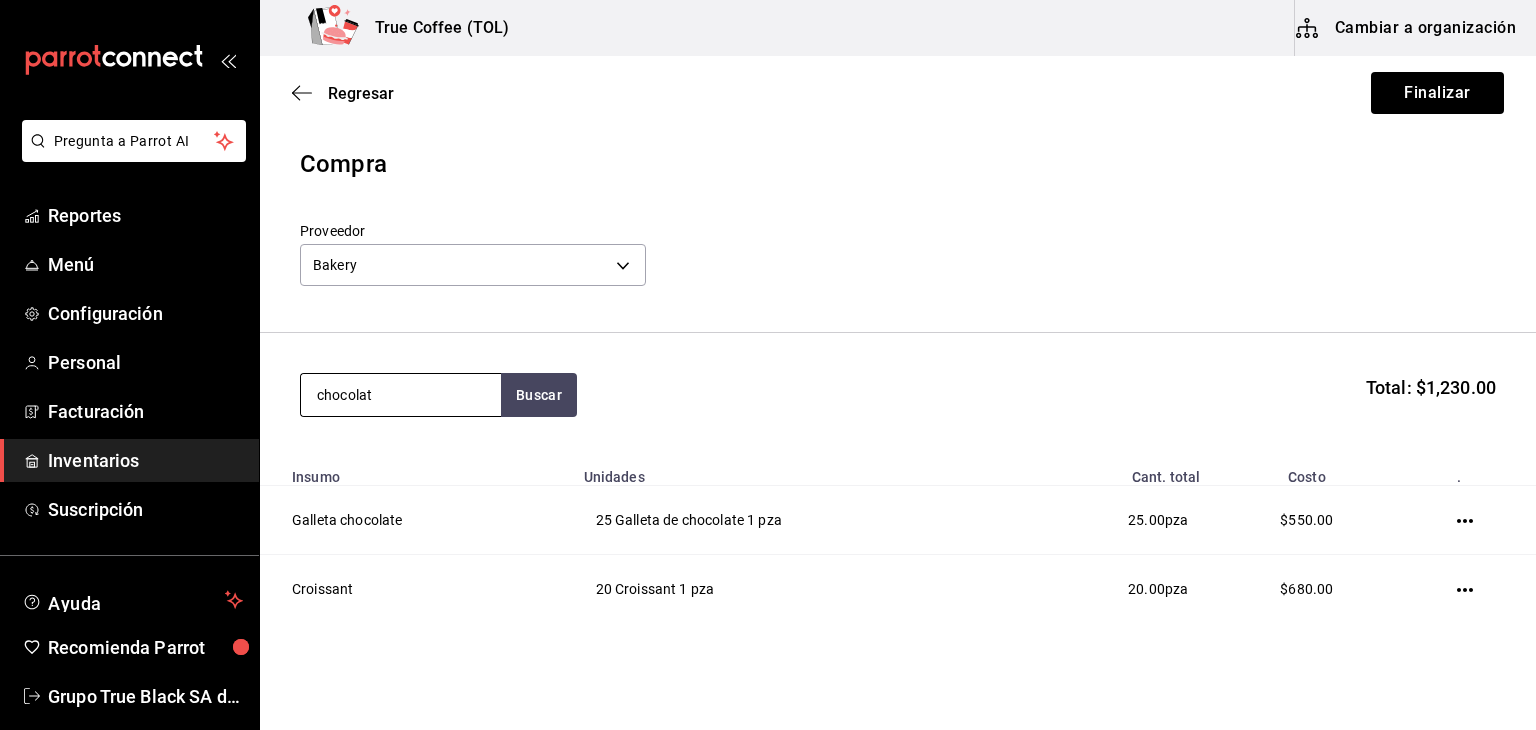 type on "chocolat" 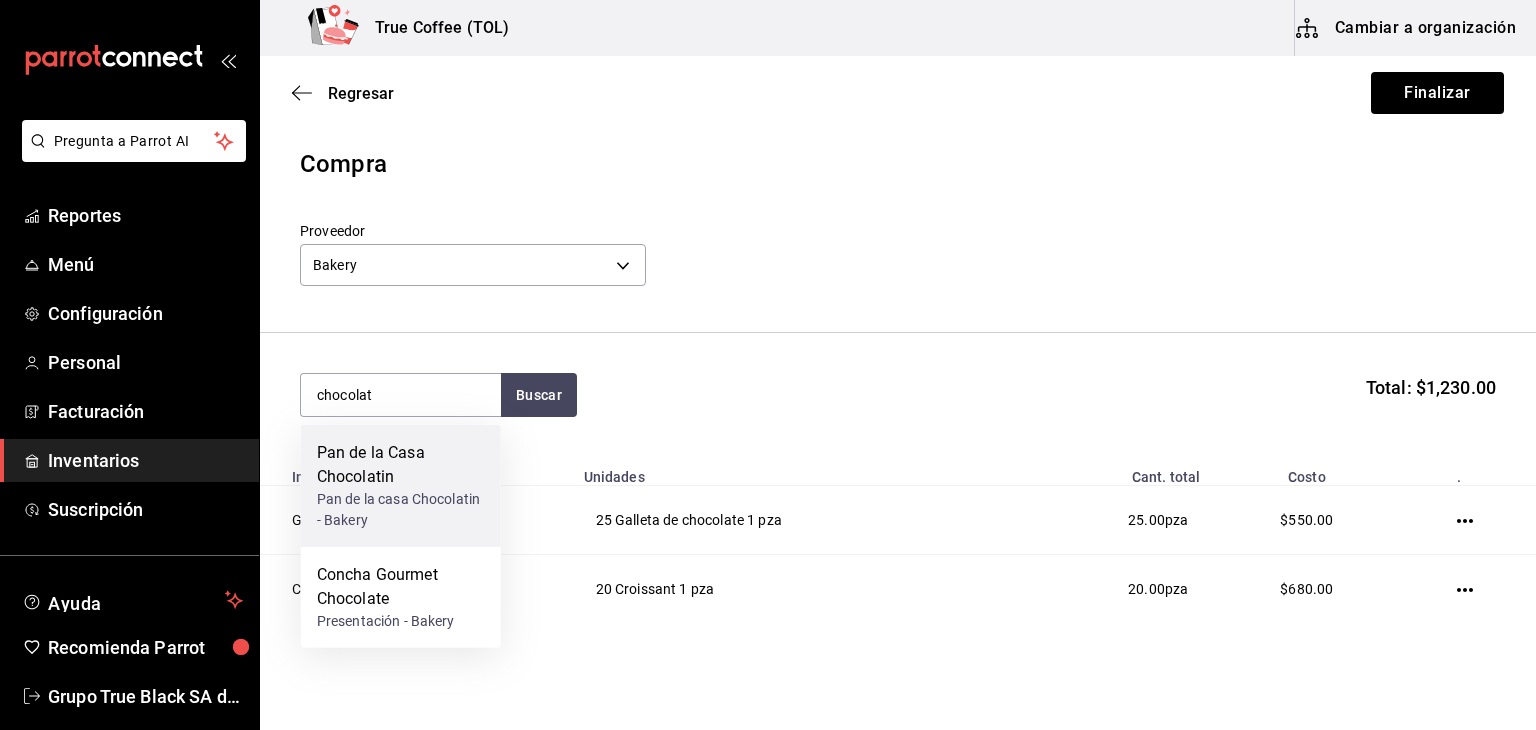 click on "Pan de la casa Chocolatin - Bakery" at bounding box center [401, 510] 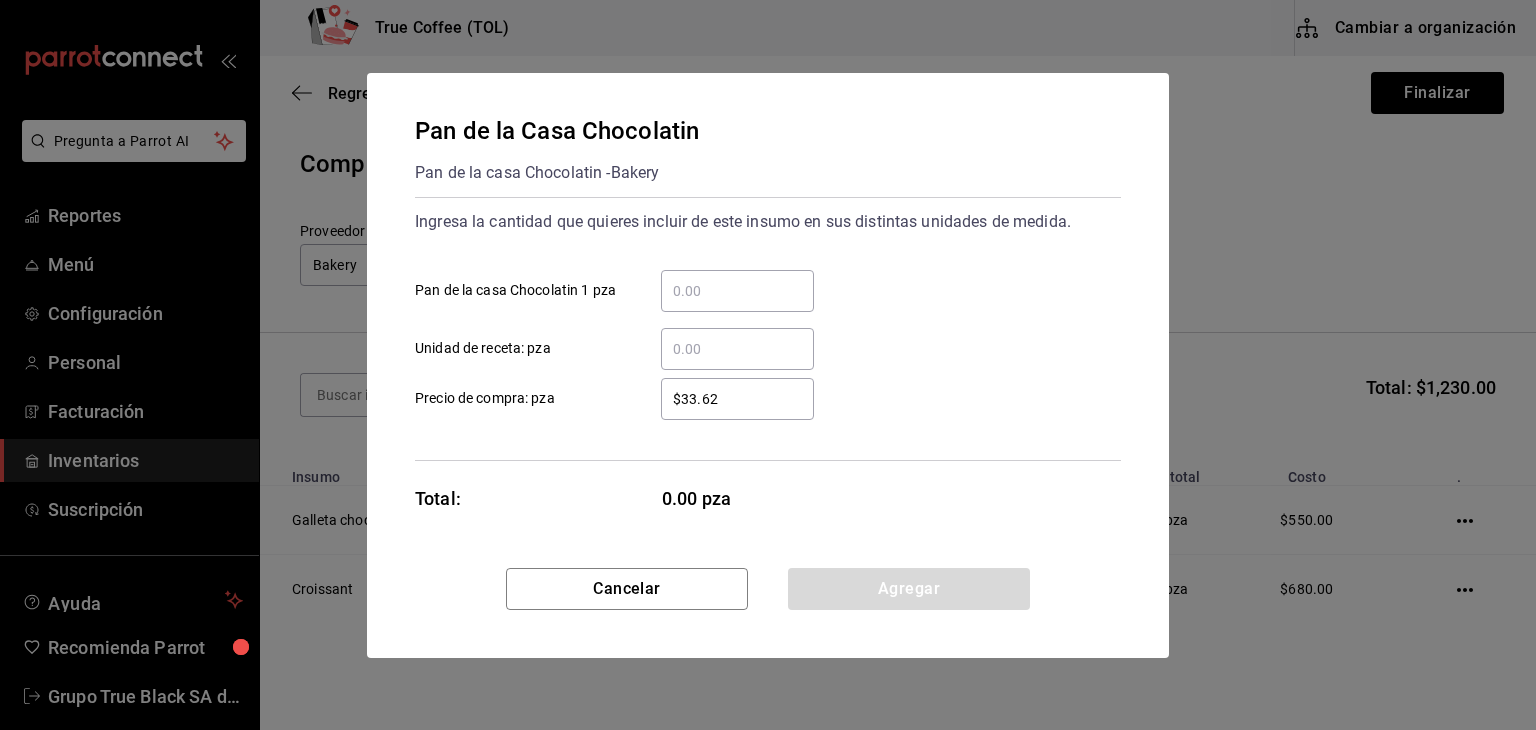 click on "​ Pan de la casa Chocolatin 1 pza" at bounding box center (737, 291) 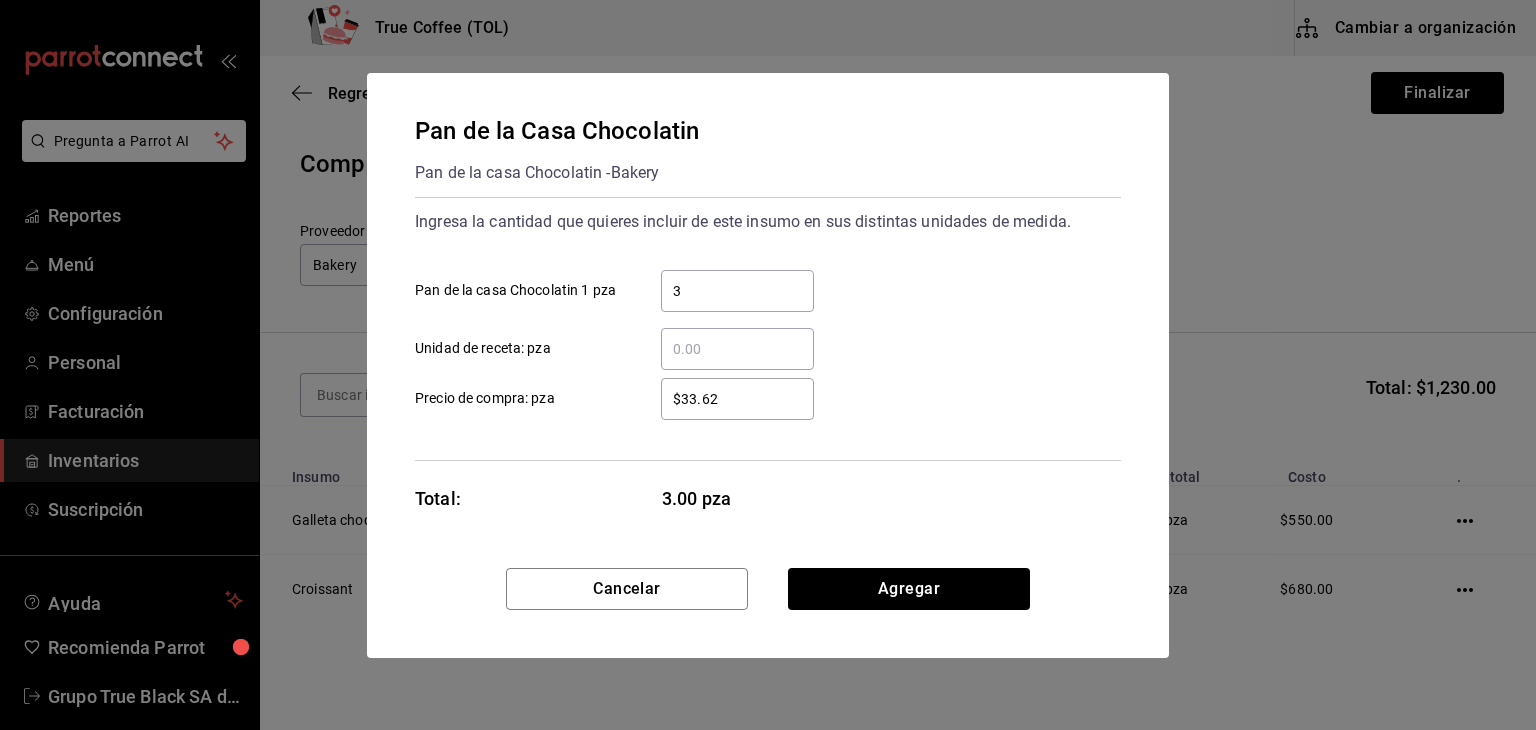 type on "30" 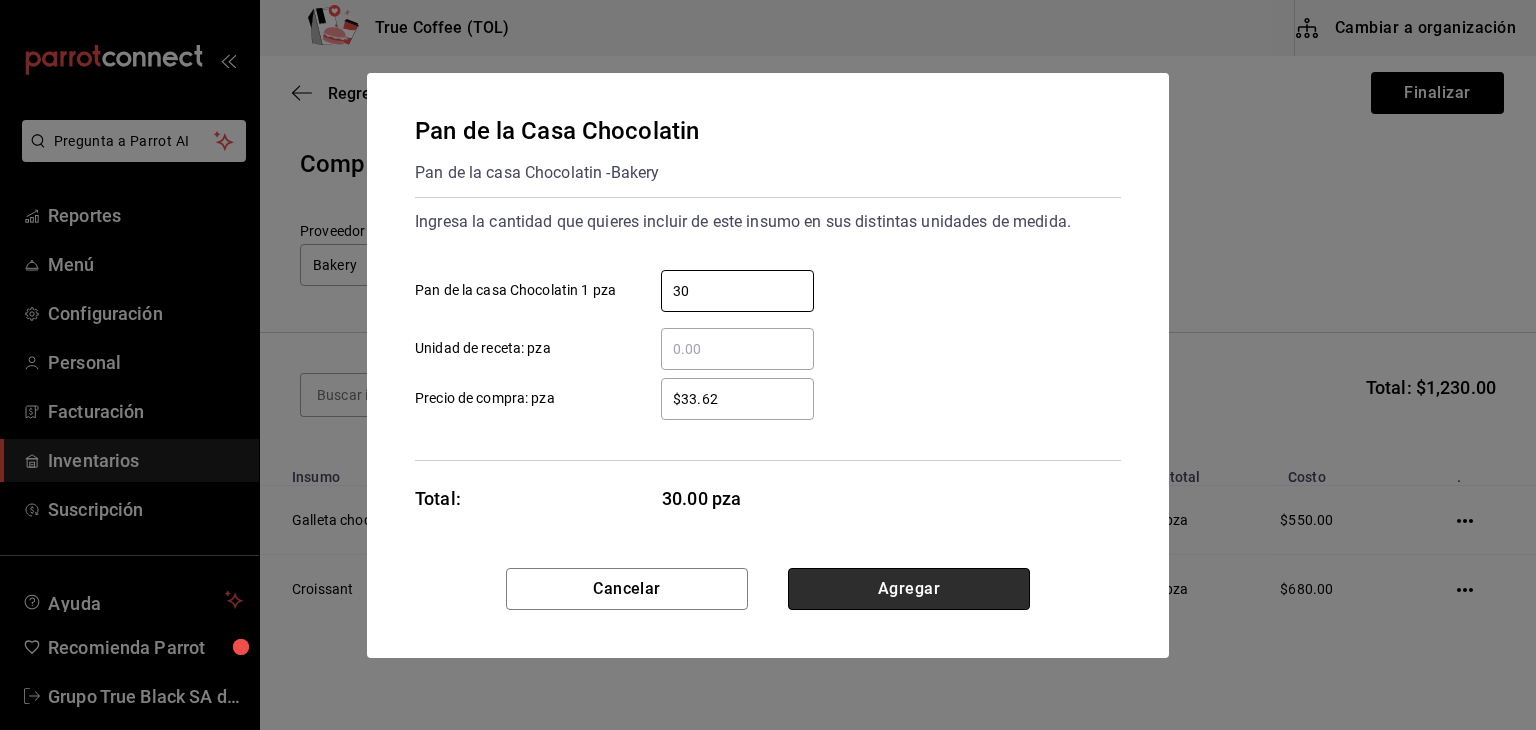 click on "Agregar" at bounding box center (909, 589) 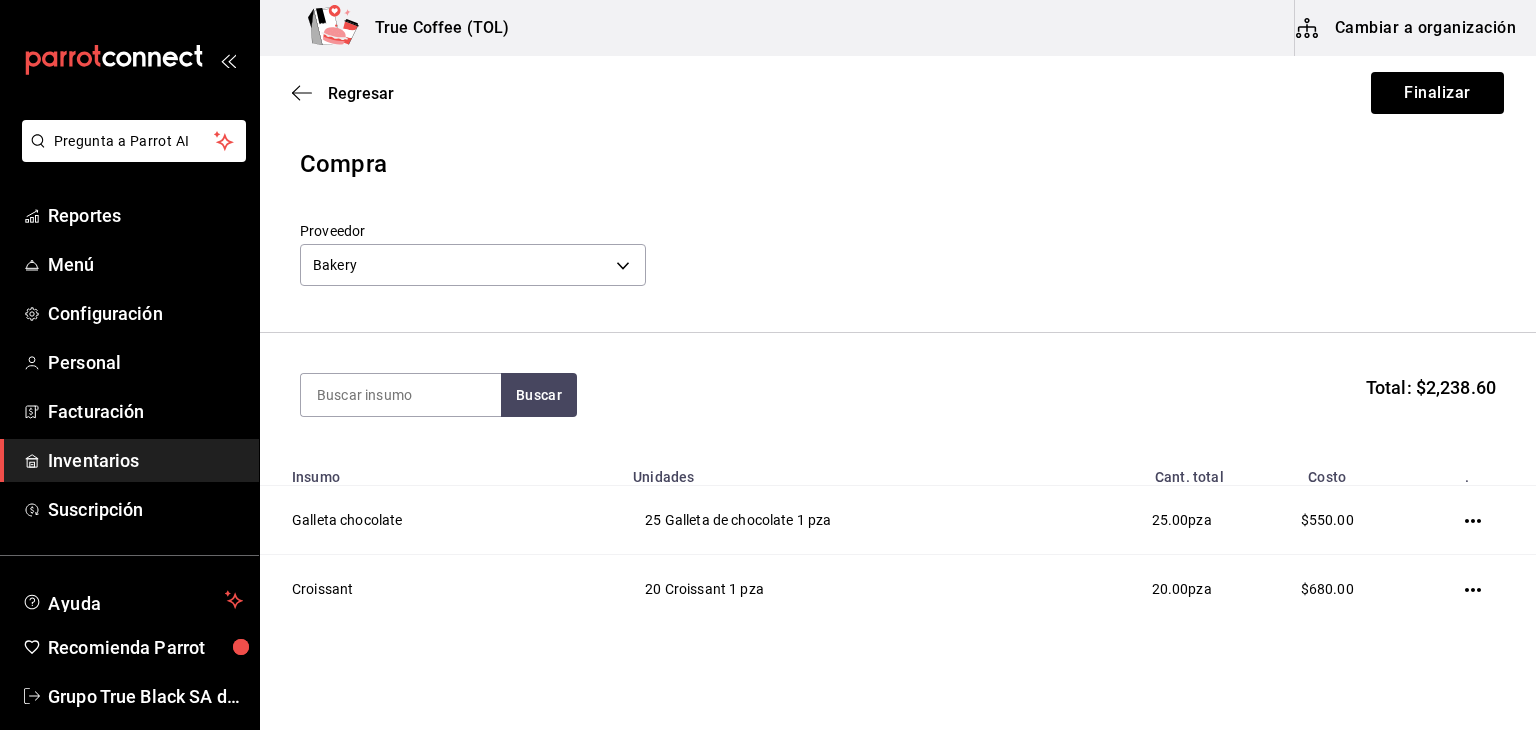 click on "Regresar Finalizar" at bounding box center (898, 93) 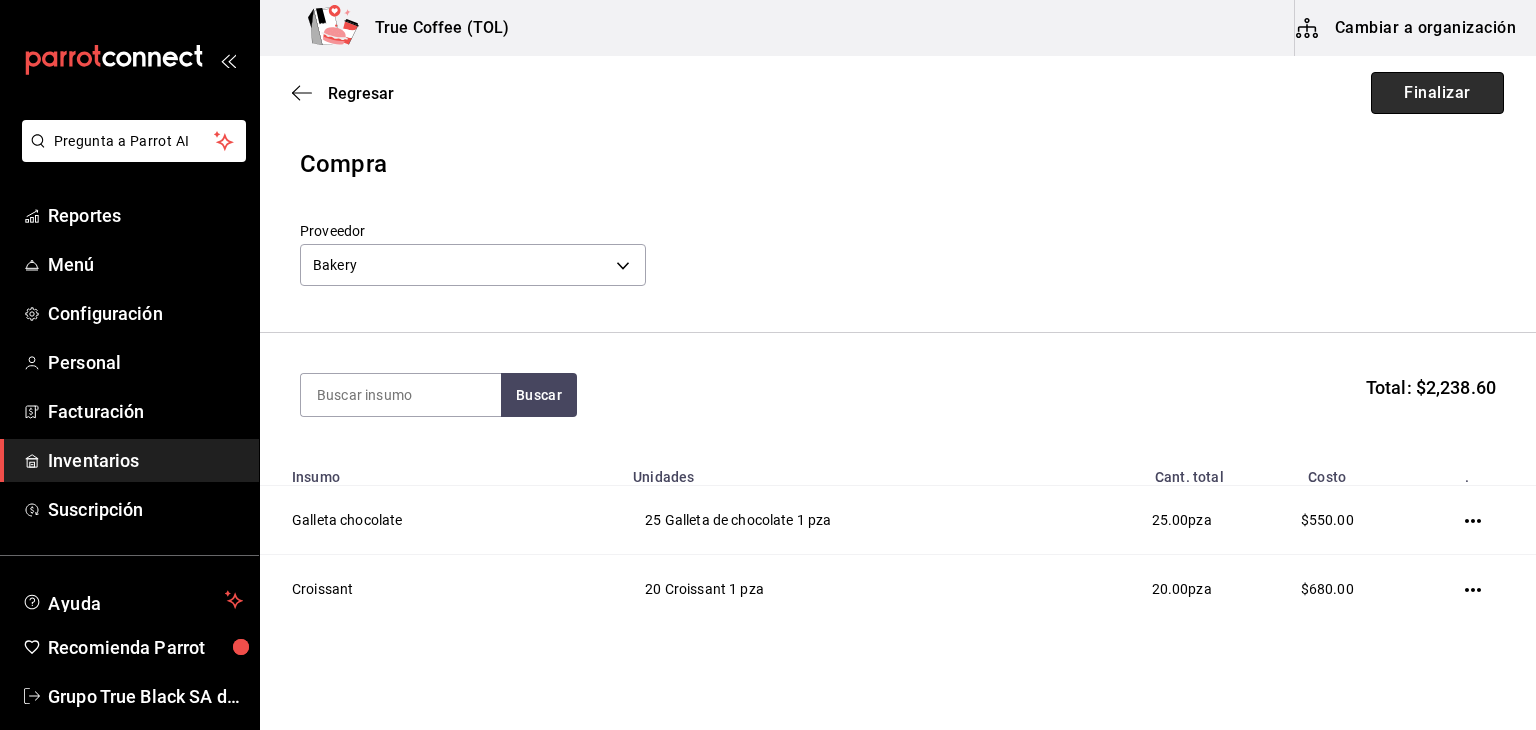 click on "Finalizar" at bounding box center (1437, 93) 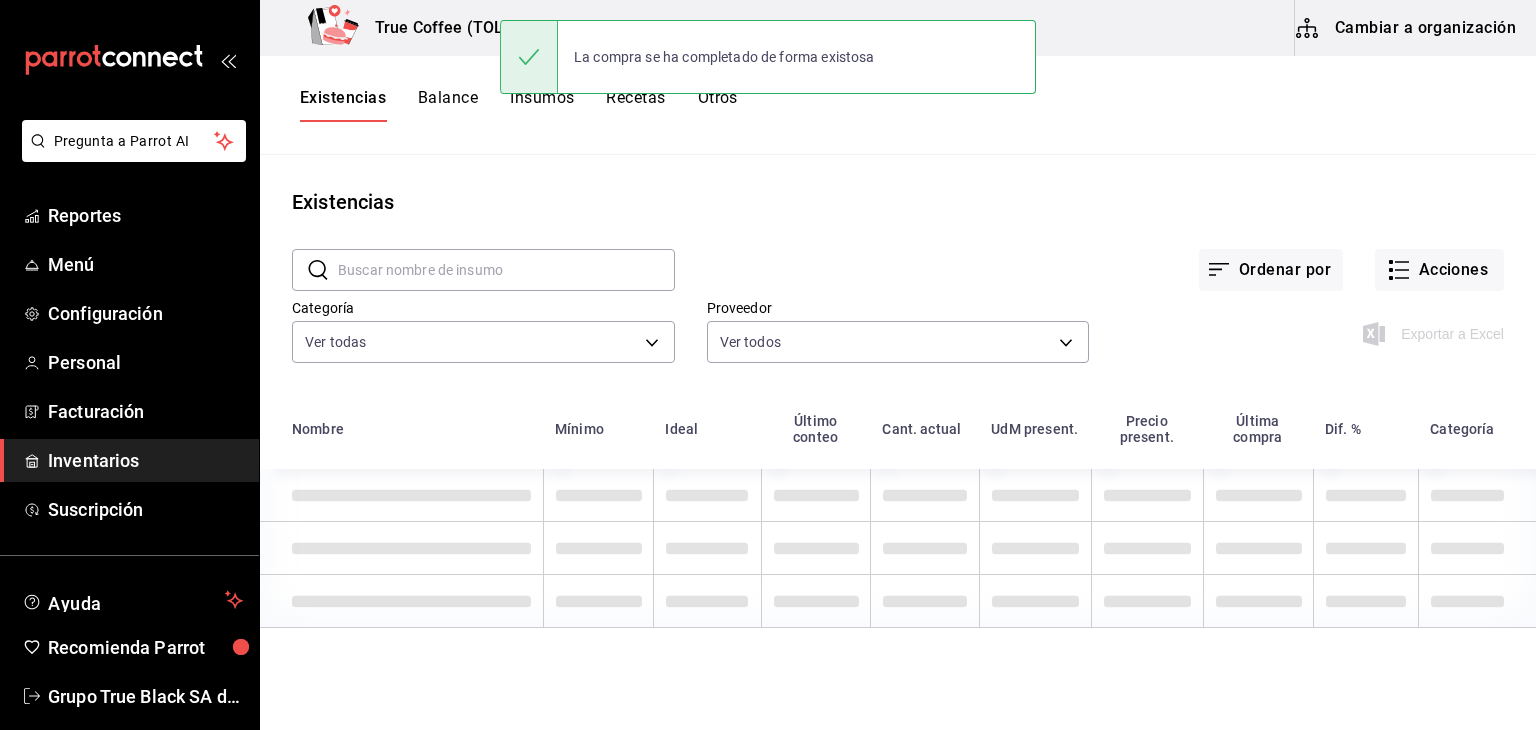 click at bounding box center (506, 270) 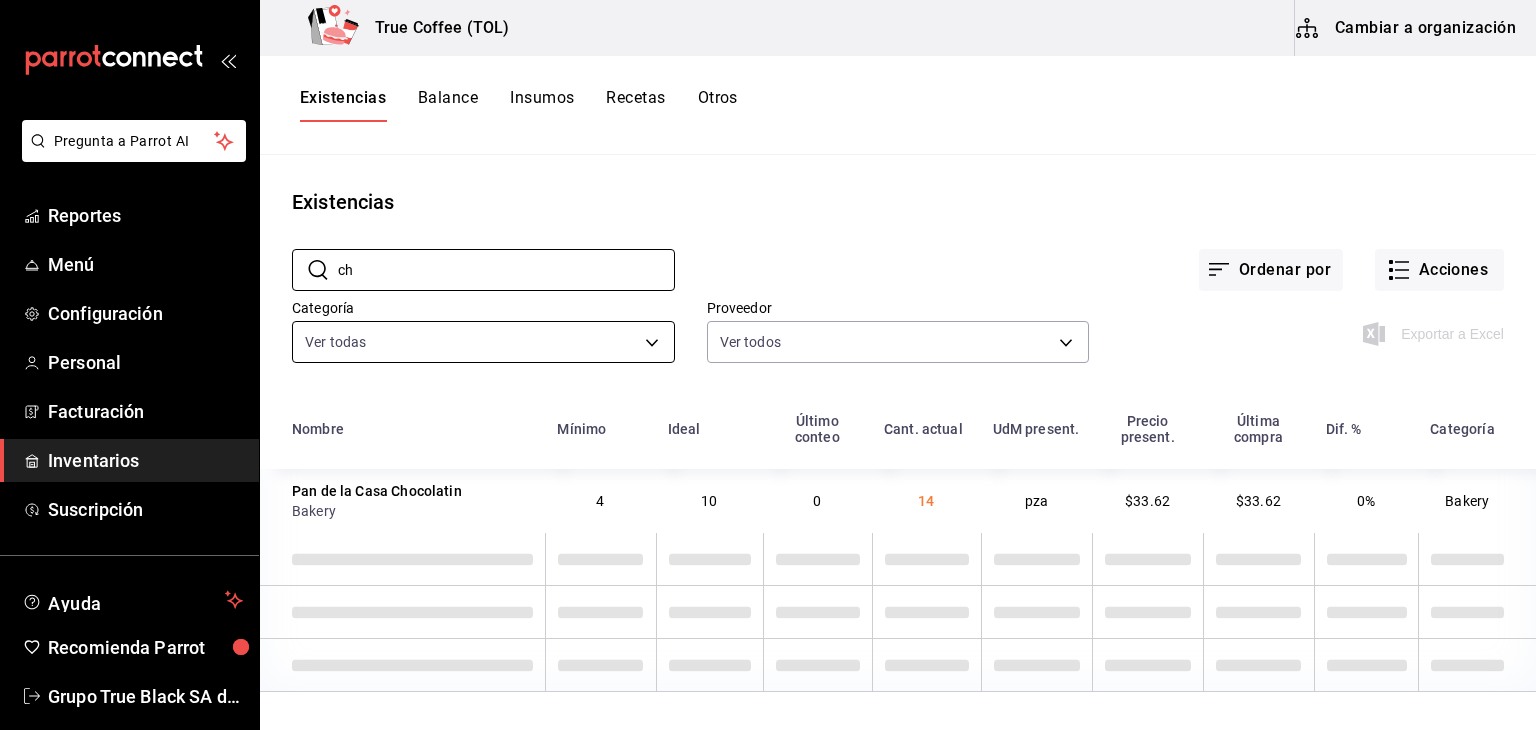 type on "c" 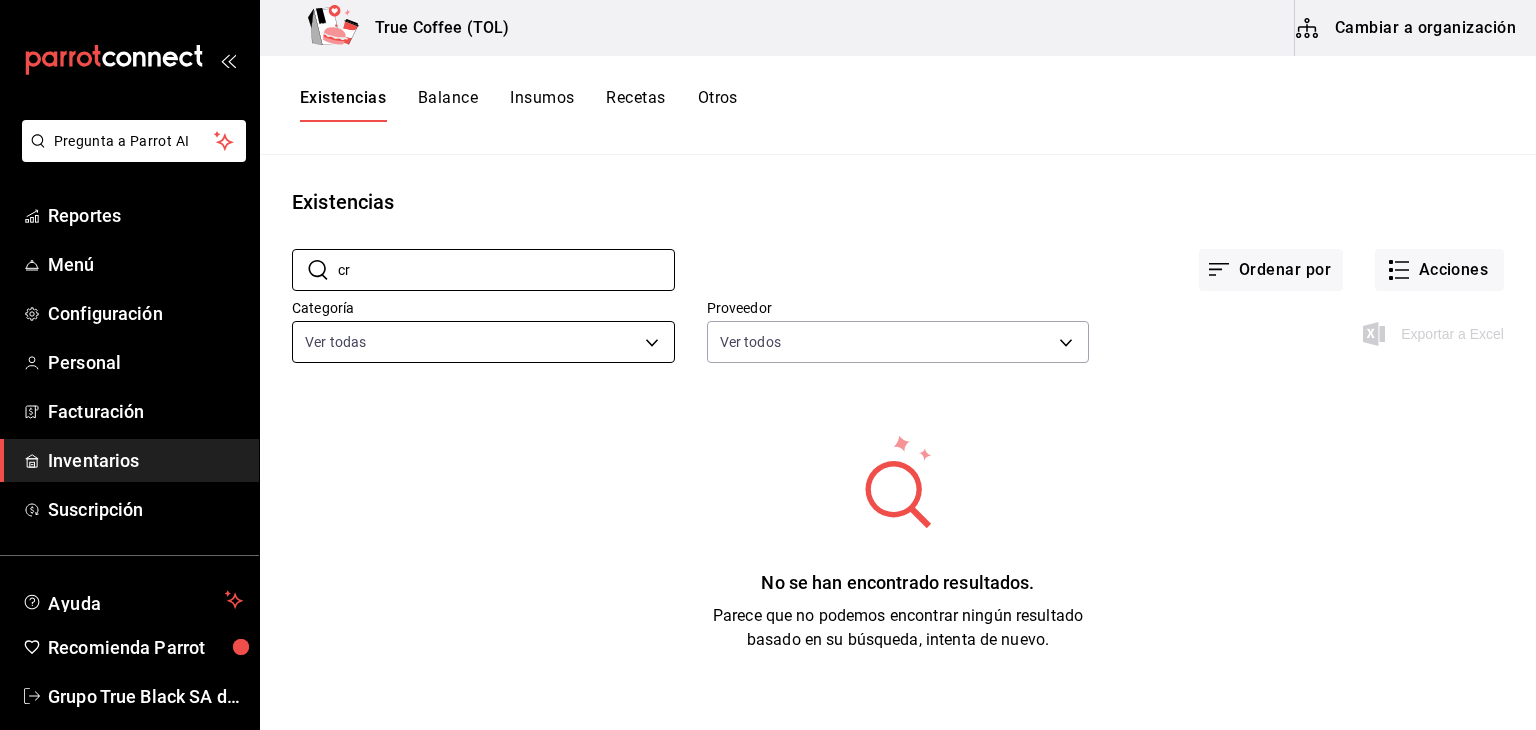 type on "c" 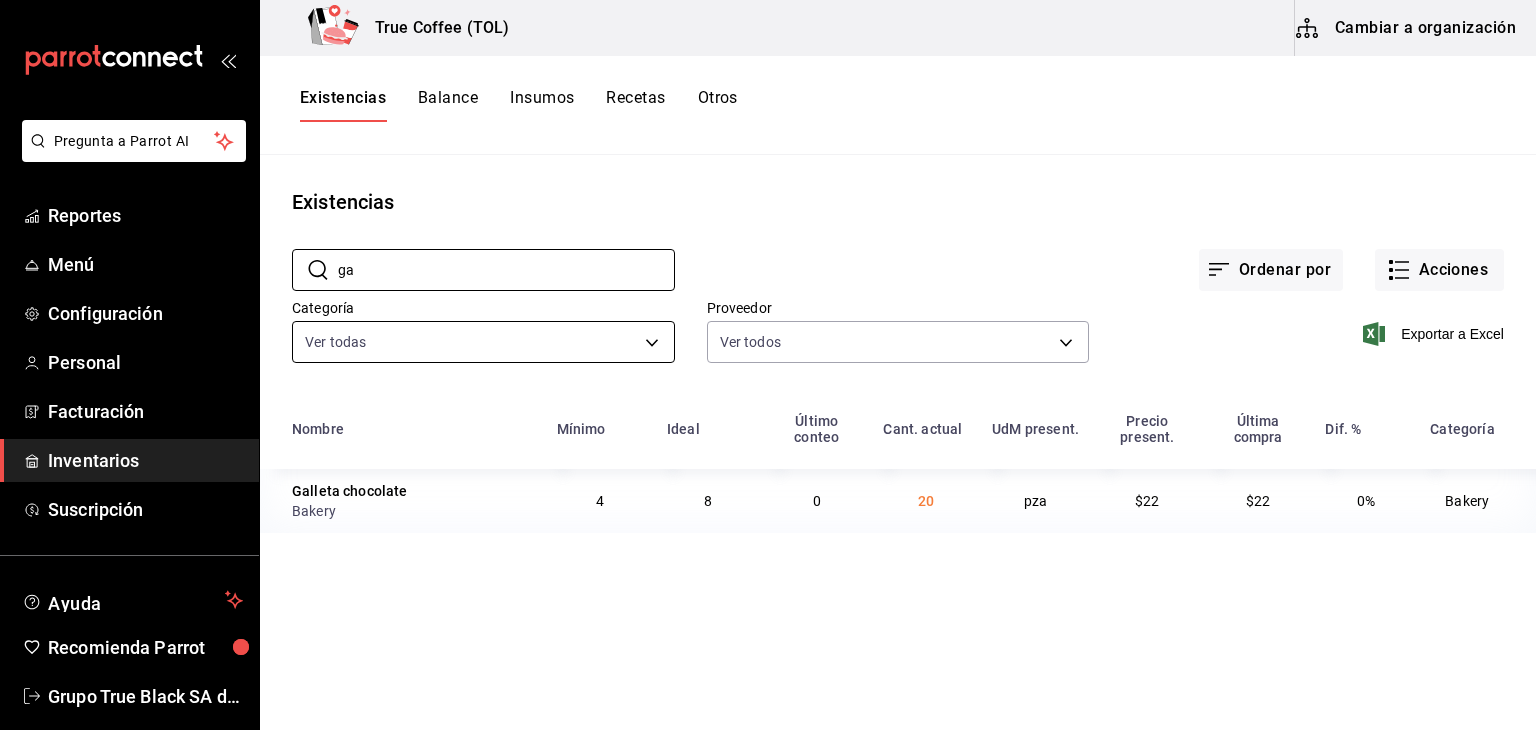 type on "g" 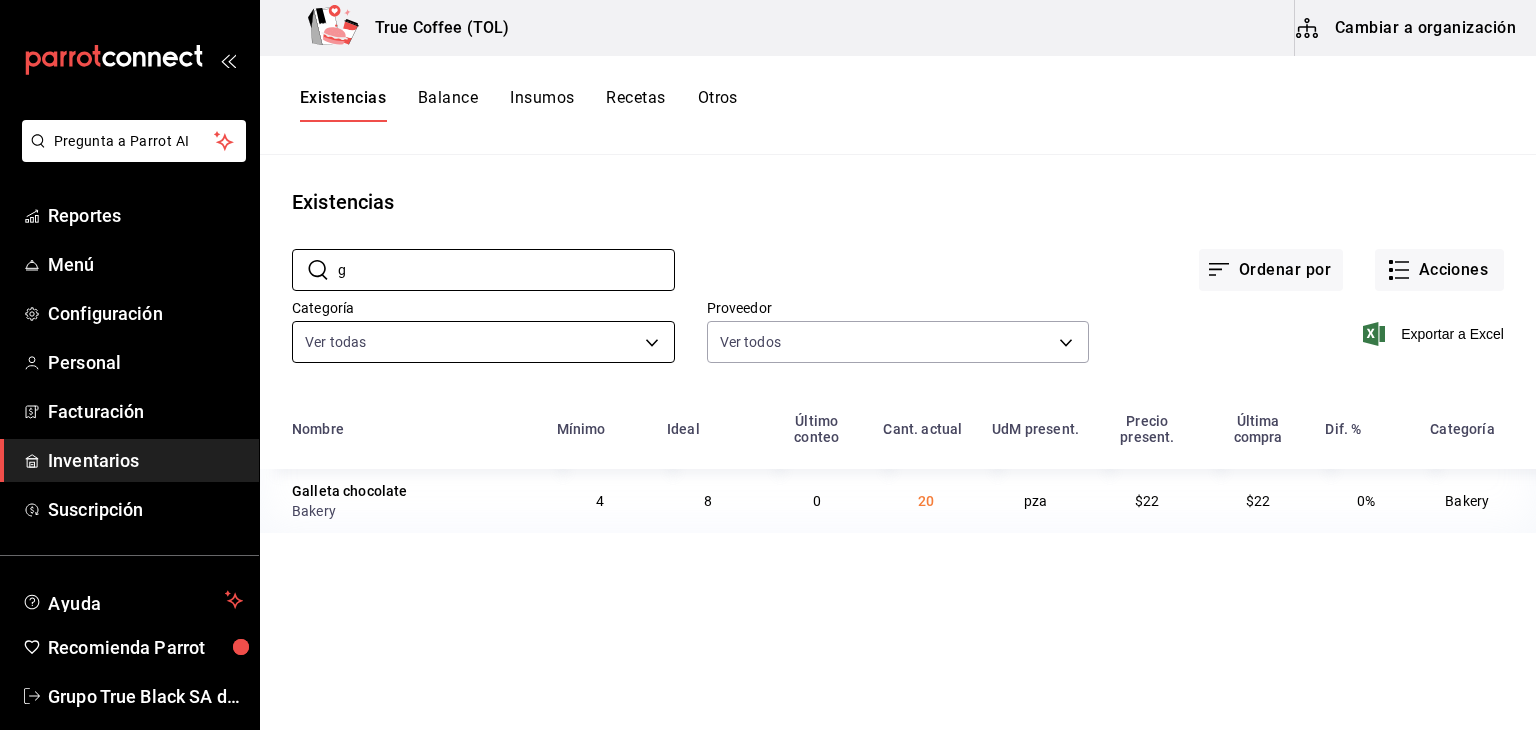 type 